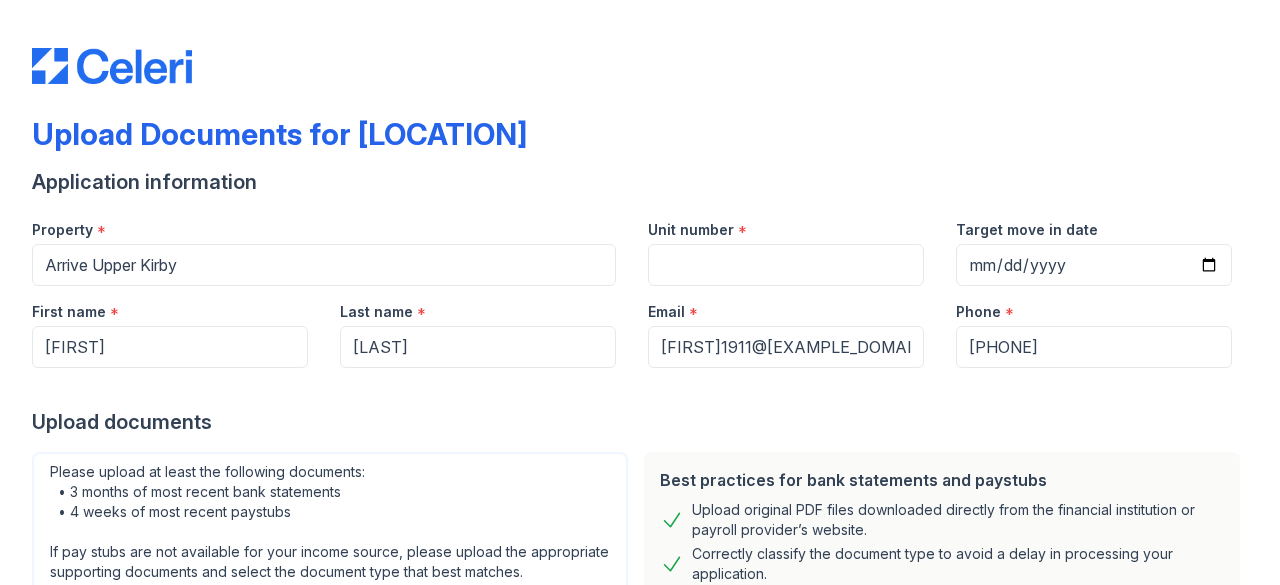 scroll, scrollTop: 0, scrollLeft: 0, axis: both 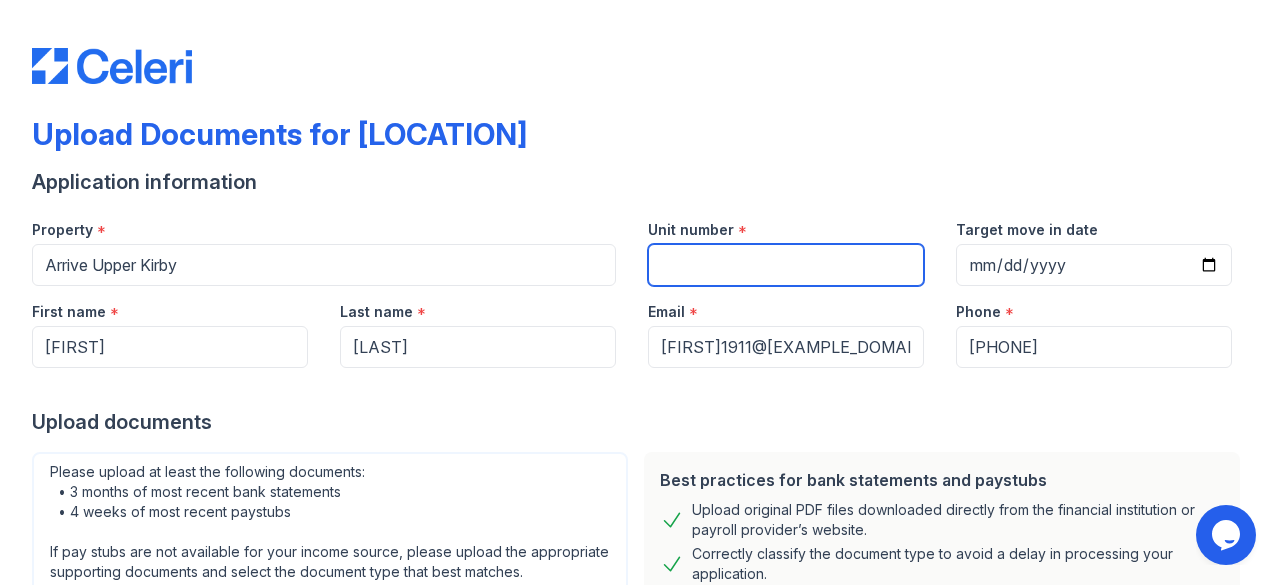 click on "Unit number" at bounding box center [786, 265] 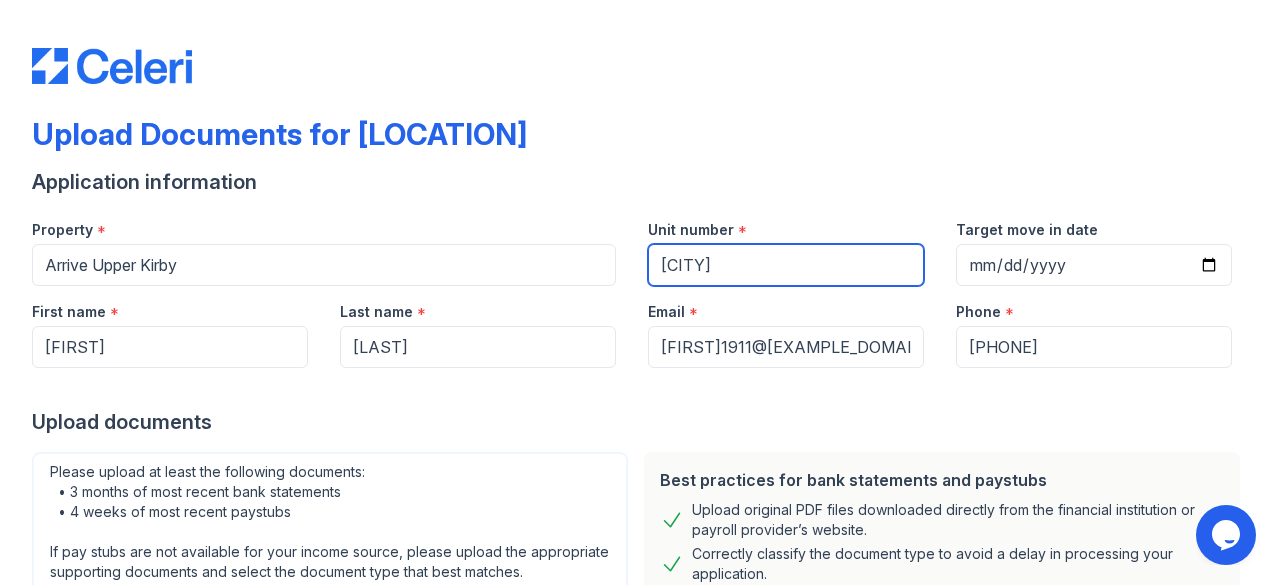 type on "[CITY]" 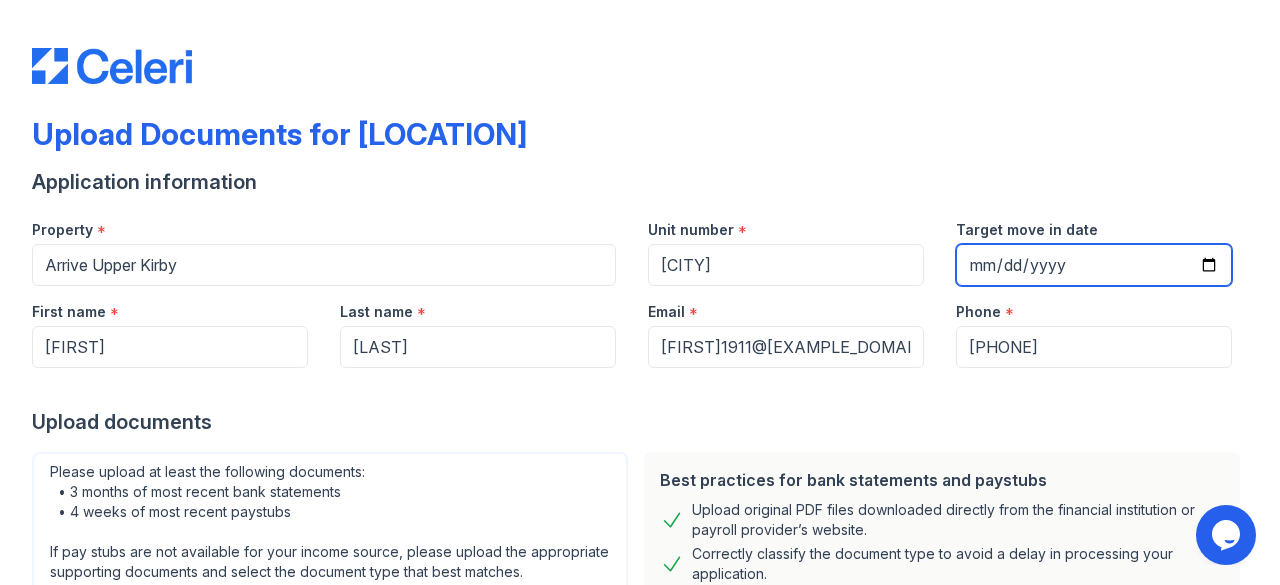 click on "Target move in date" at bounding box center (1094, 265) 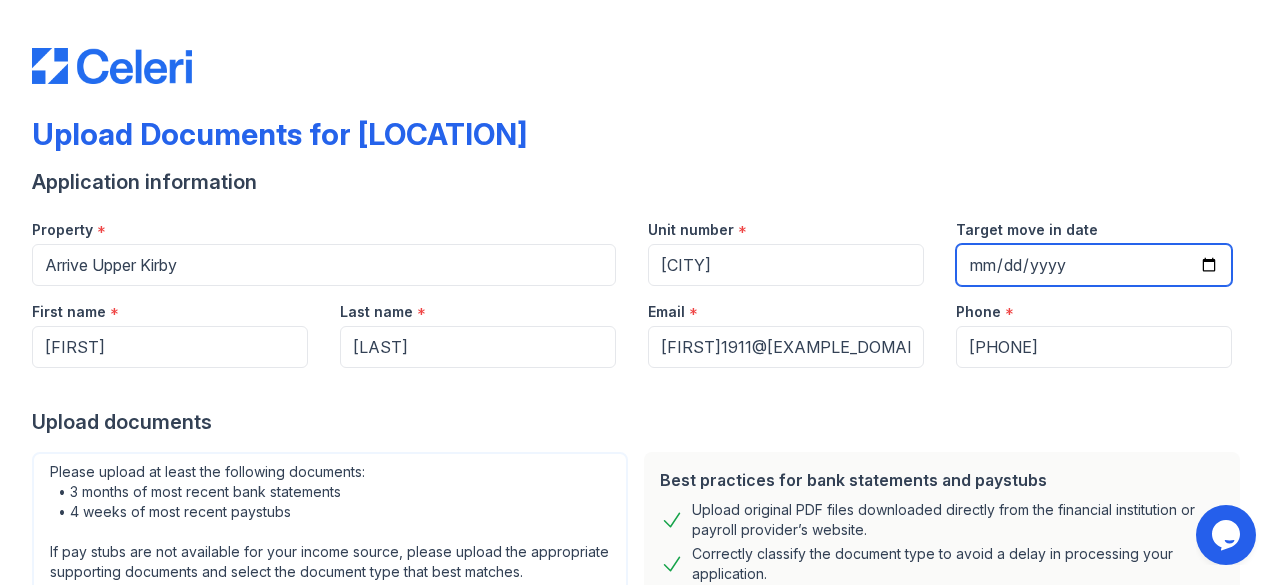 type on "[DATE]" 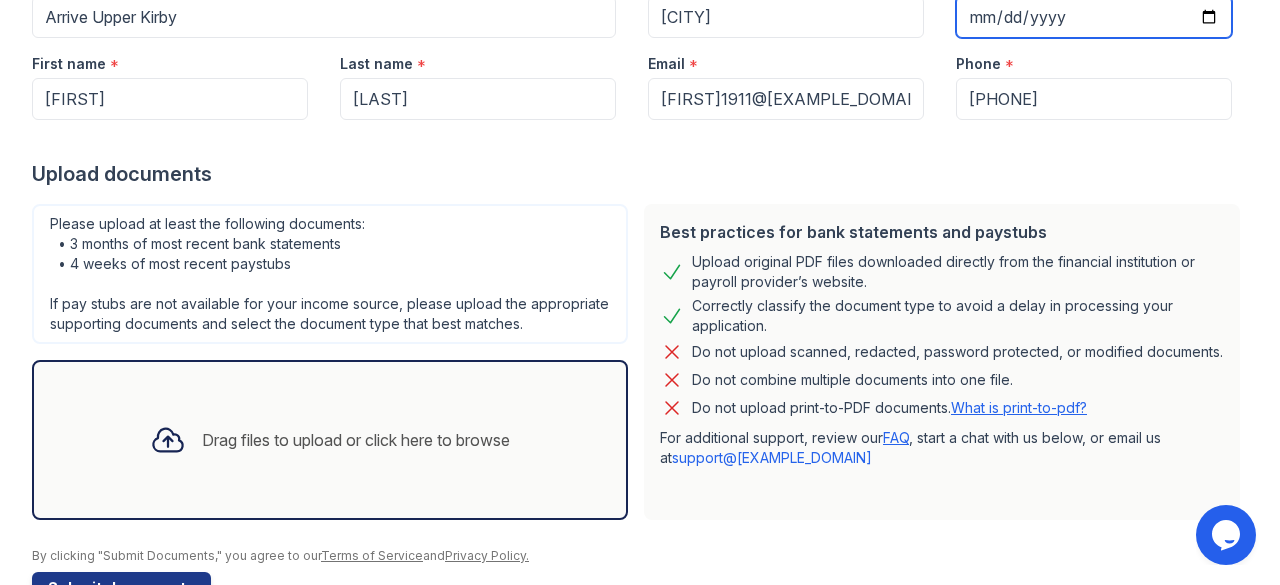 scroll, scrollTop: 0, scrollLeft: 0, axis: both 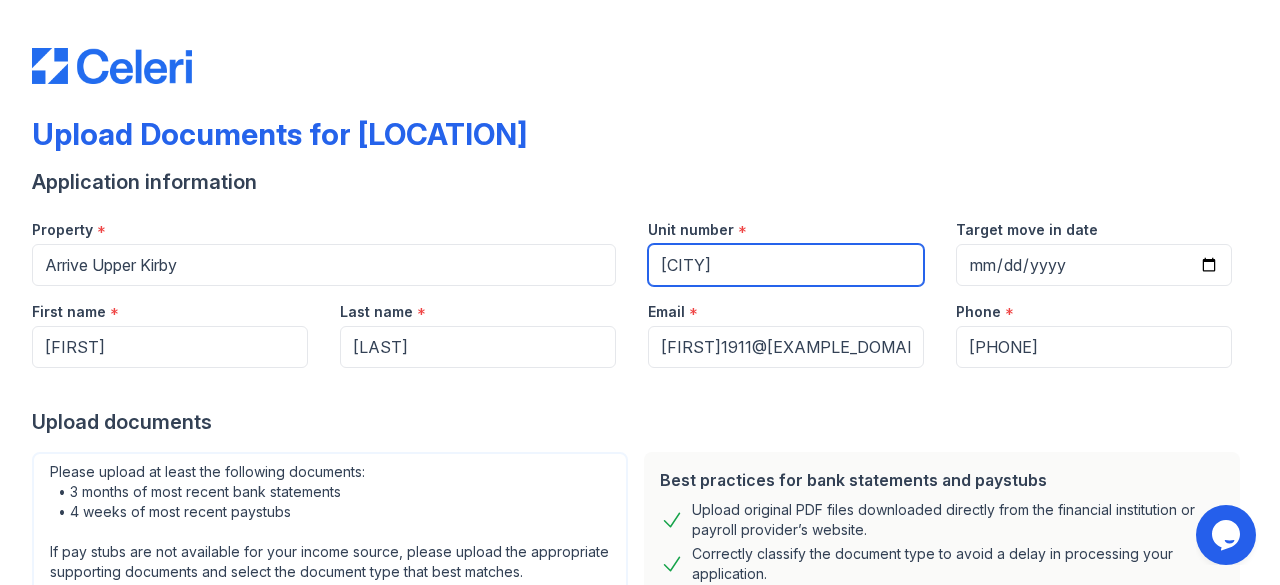 click on "[CITY]" at bounding box center (786, 265) 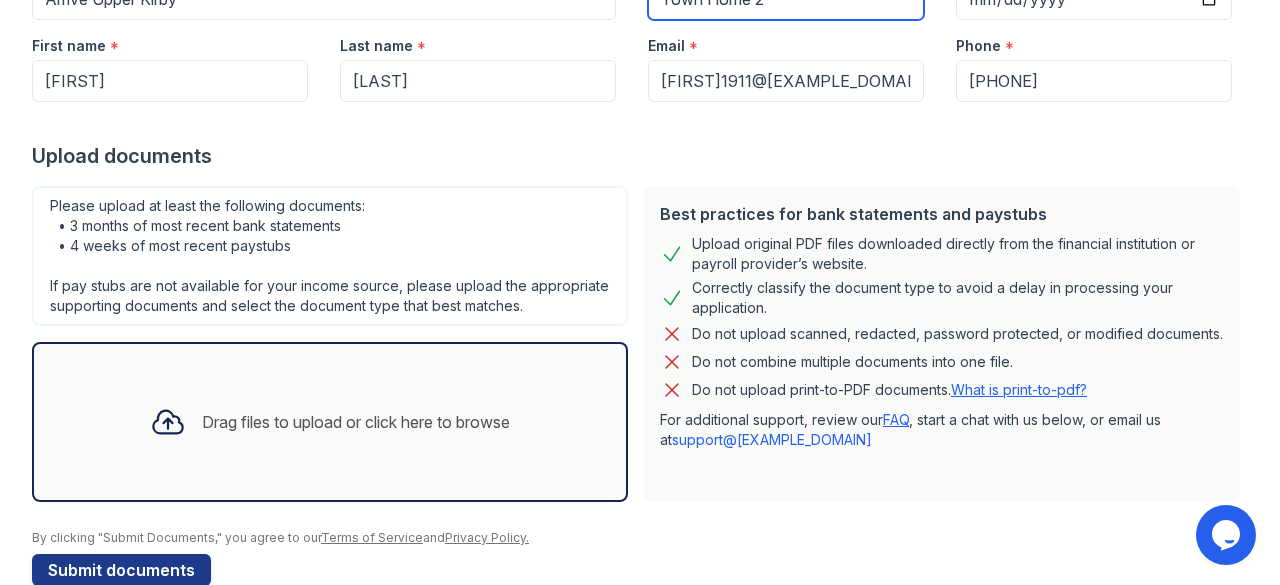 scroll, scrollTop: 325, scrollLeft: 0, axis: vertical 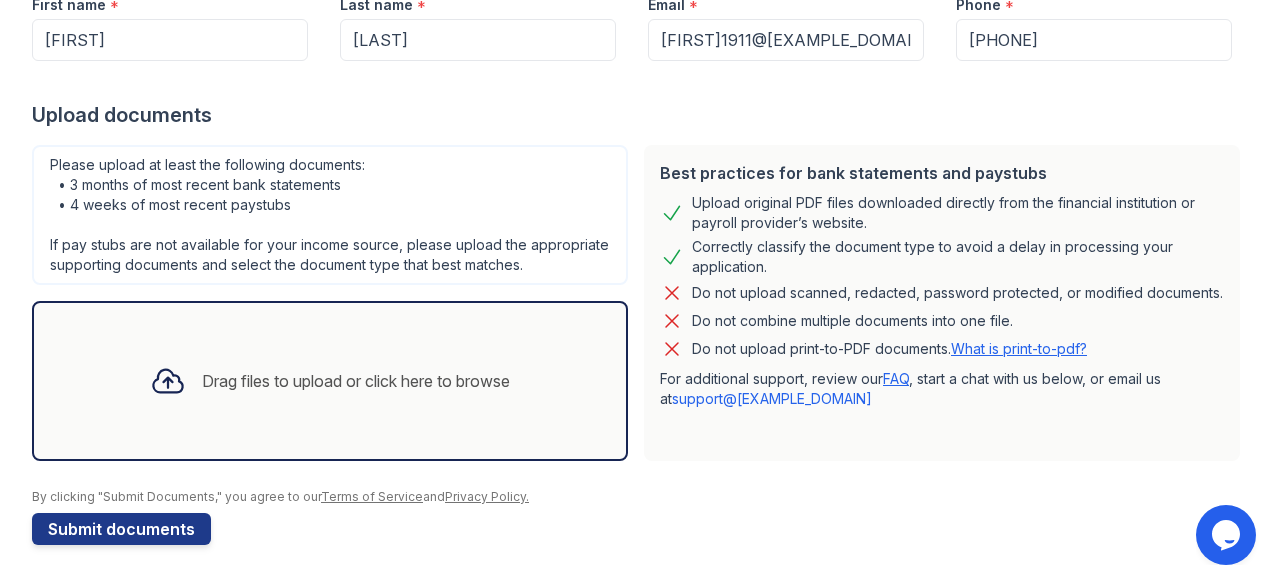 type on "Town Home 2" 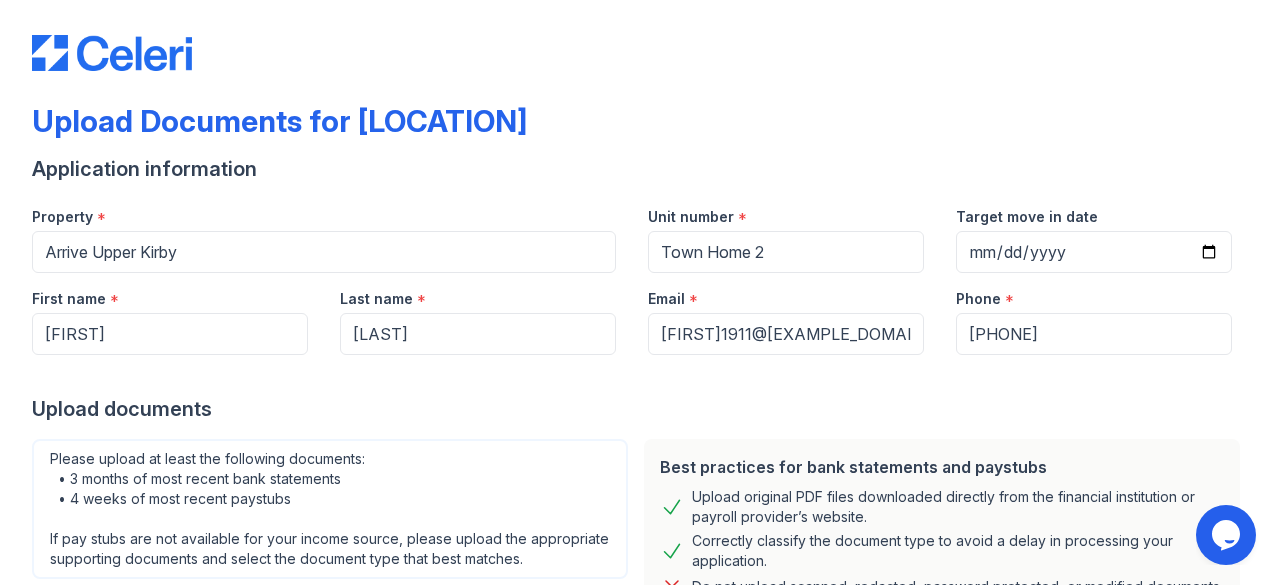 scroll, scrollTop: 0, scrollLeft: 0, axis: both 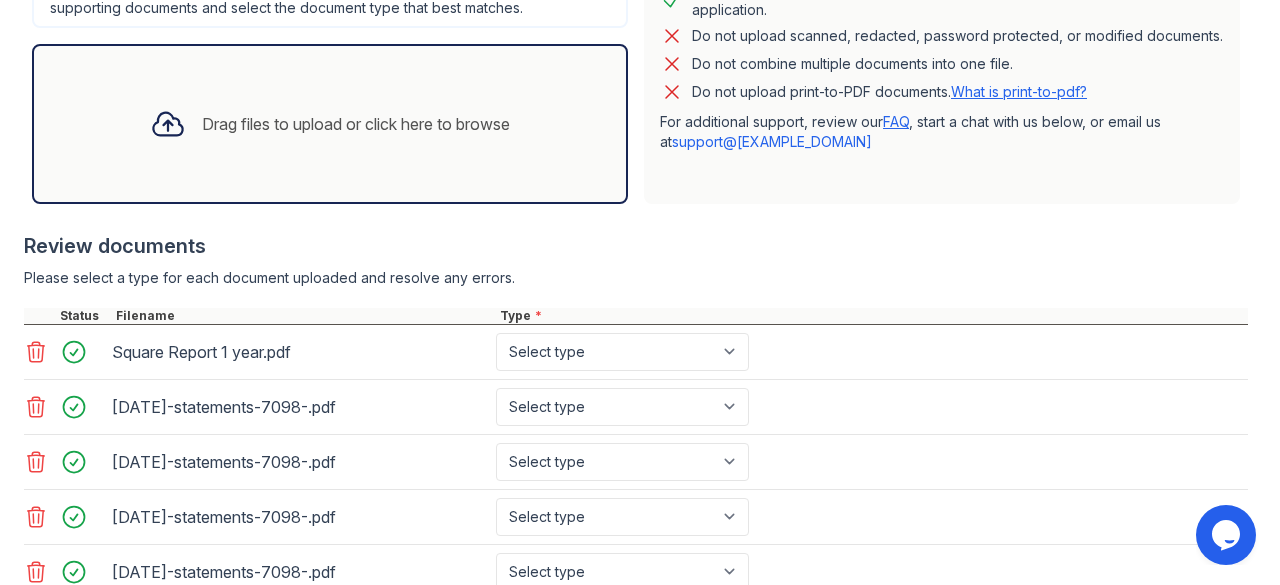 click on "Drag files to upload or click here to browse" at bounding box center [330, 124] 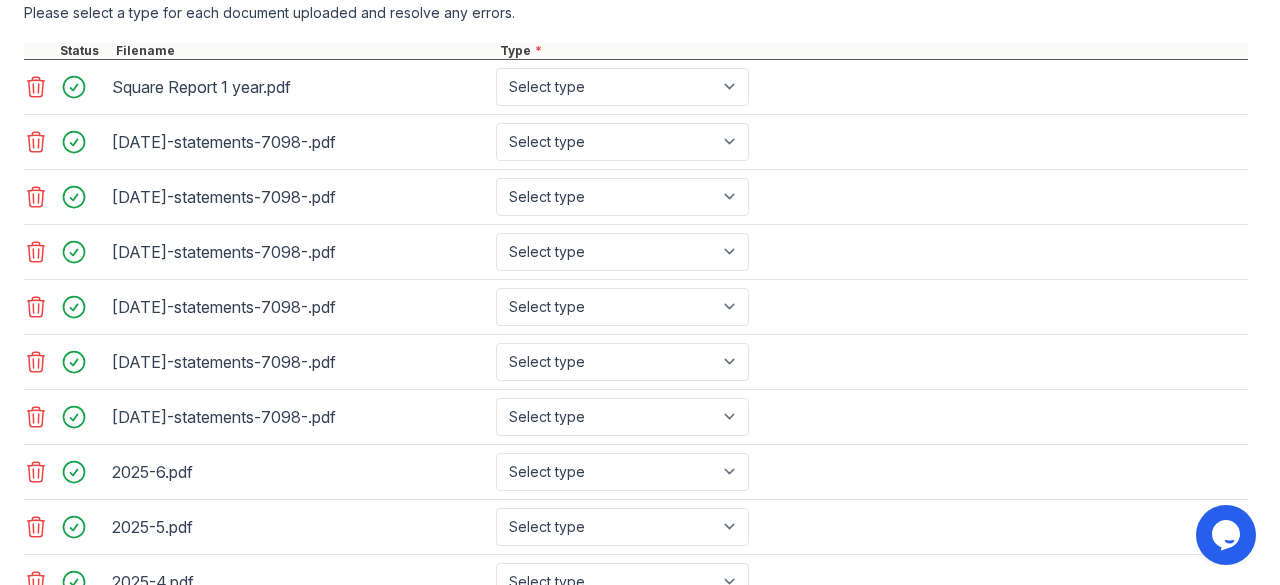 scroll, scrollTop: 841, scrollLeft: 0, axis: vertical 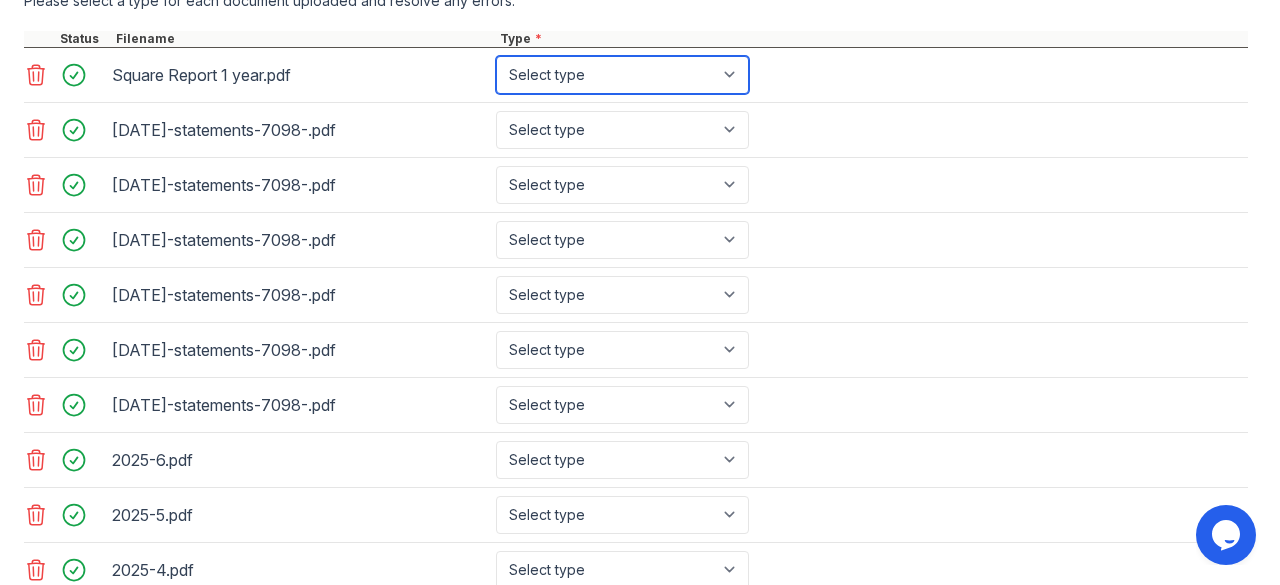 click on "Select type
Paystub
Bank Statement
Offer Letter
Tax Documents
Benefit Award Letter
Investment Account Statement
Other" at bounding box center [622, 75] 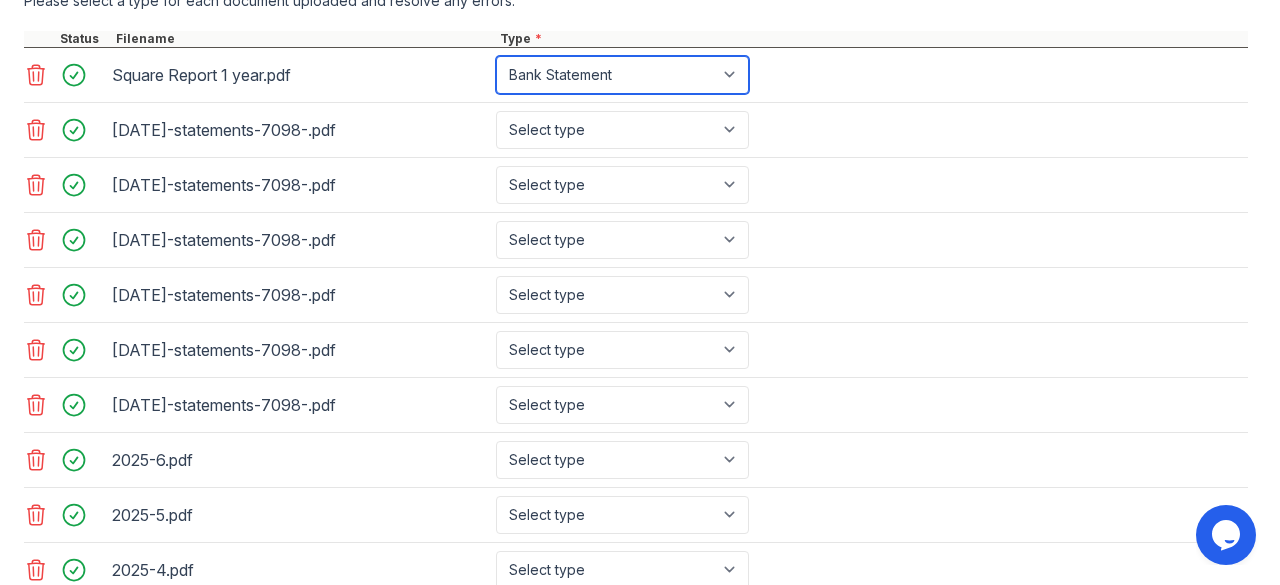 click on "Select type
Paystub
Bank Statement
Offer Letter
Tax Documents
Benefit Award Letter
Investment Account Statement
Other" at bounding box center (622, 75) 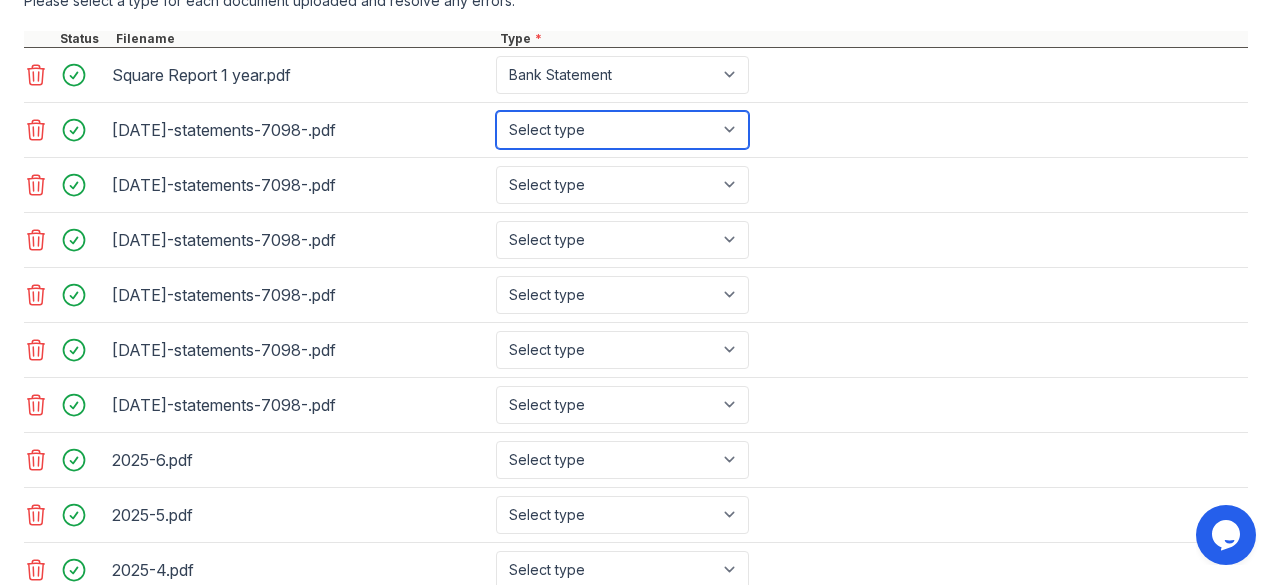 click on "Select type
Paystub
Bank Statement
Offer Letter
Tax Documents
Benefit Award Letter
Investment Account Statement
Other" at bounding box center [622, 130] 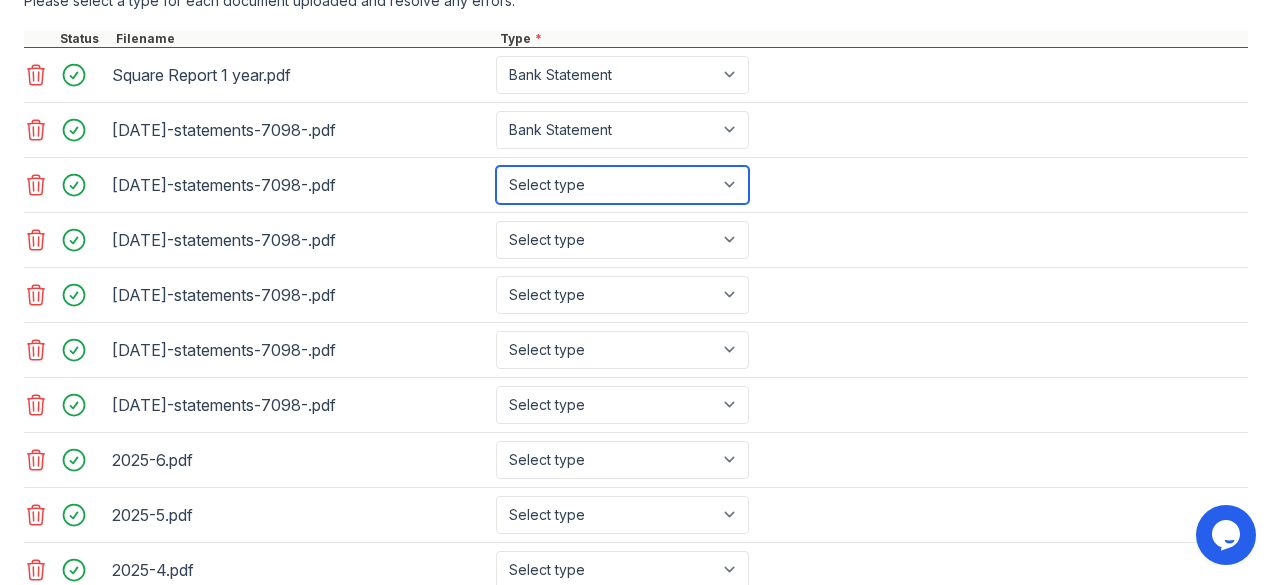 click on "Select type
Paystub
Bank Statement
Offer Letter
Tax Documents
Benefit Award Letter
Investment Account Statement
Other" at bounding box center (622, 185) 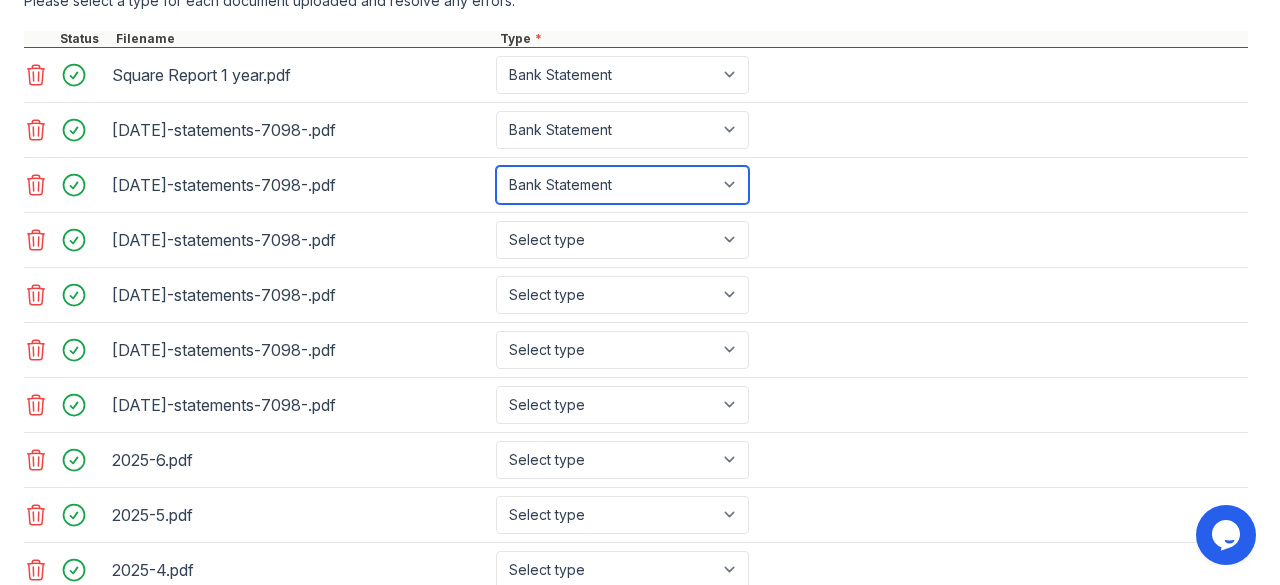 click on "Select type
Paystub
Bank Statement
Offer Letter
Tax Documents
Benefit Award Letter
Investment Account Statement
Other" at bounding box center [622, 185] 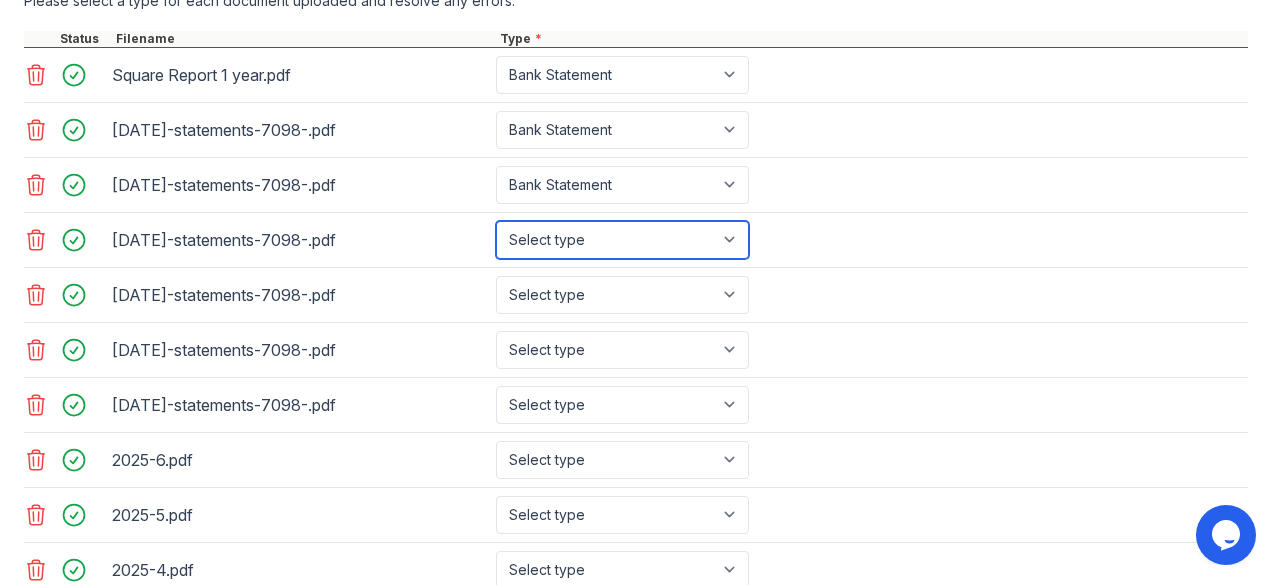 click on "Select type
Paystub
Bank Statement
Offer Letter
Tax Documents
Benefit Award Letter
Investment Account Statement
Other" at bounding box center (622, 240) 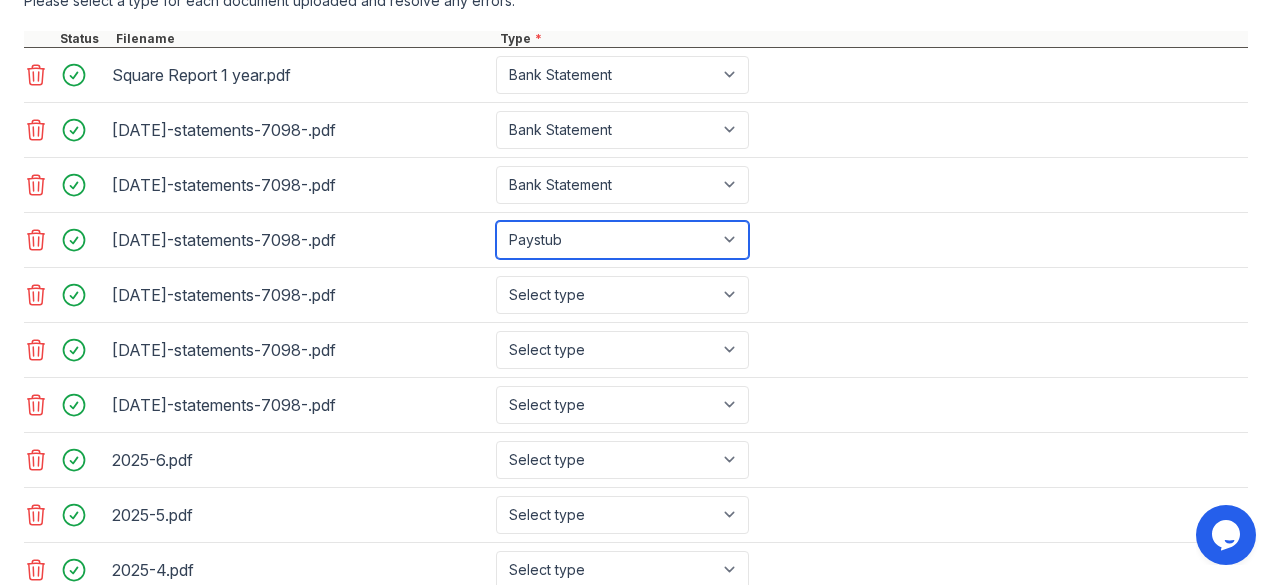 click on "Select type
Paystub
Bank Statement
Offer Letter
Tax Documents
Benefit Award Letter
Investment Account Statement
Other" at bounding box center [622, 240] 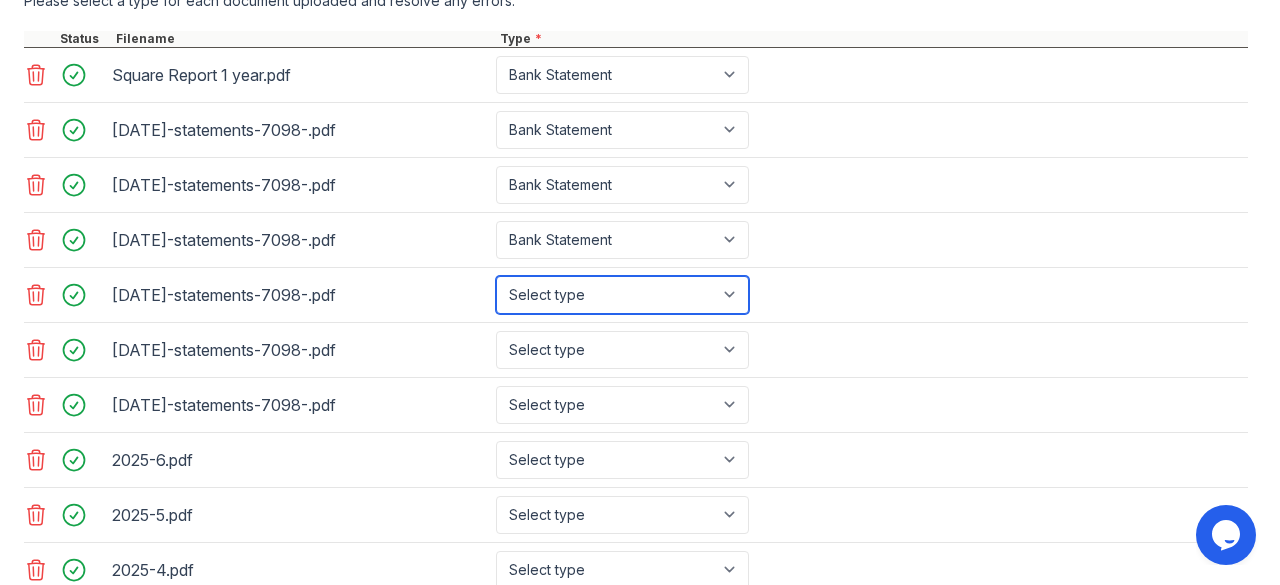 click on "Select type
Paystub
Bank Statement
Offer Letter
Tax Documents
Benefit Award Letter
Investment Account Statement
Other" at bounding box center [622, 295] 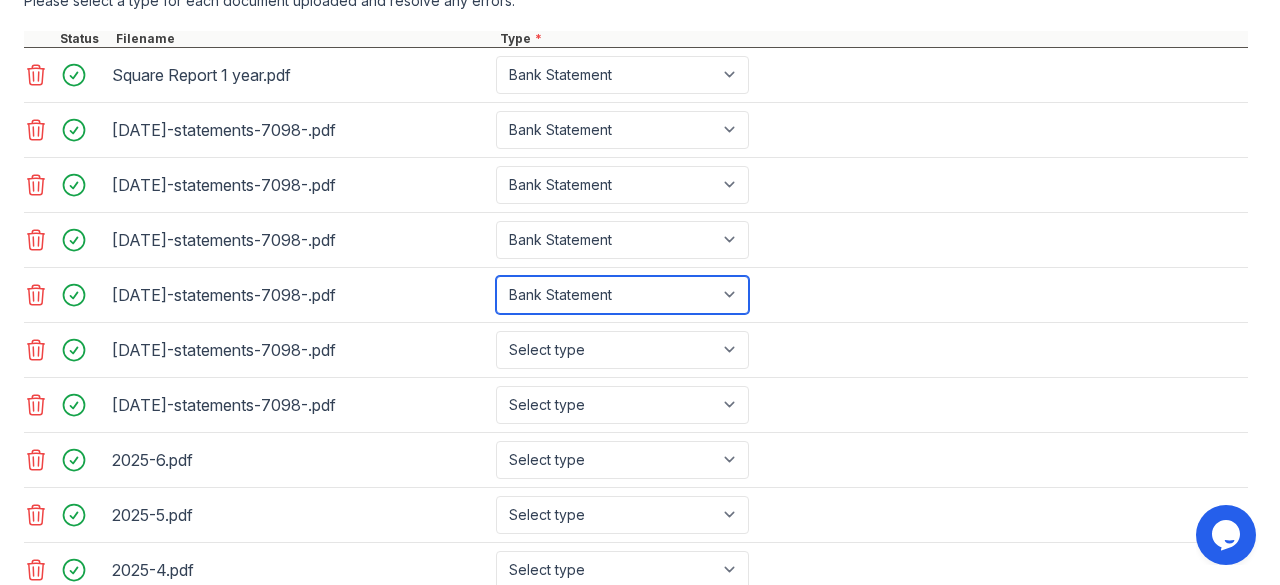 click on "Select type
Paystub
Bank Statement
Offer Letter
Tax Documents
Benefit Award Letter
Investment Account Statement
Other" at bounding box center [622, 295] 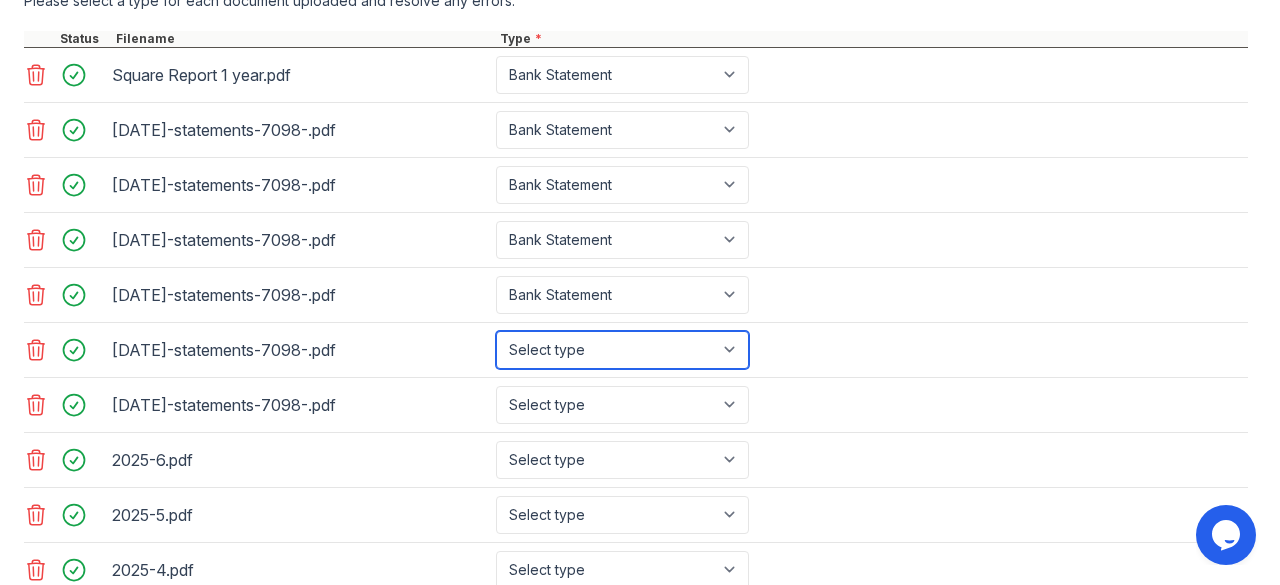 click on "Select type
Paystub
Bank Statement
Offer Letter
Tax Documents
Benefit Award Letter
Investment Account Statement
Other" at bounding box center (622, 350) 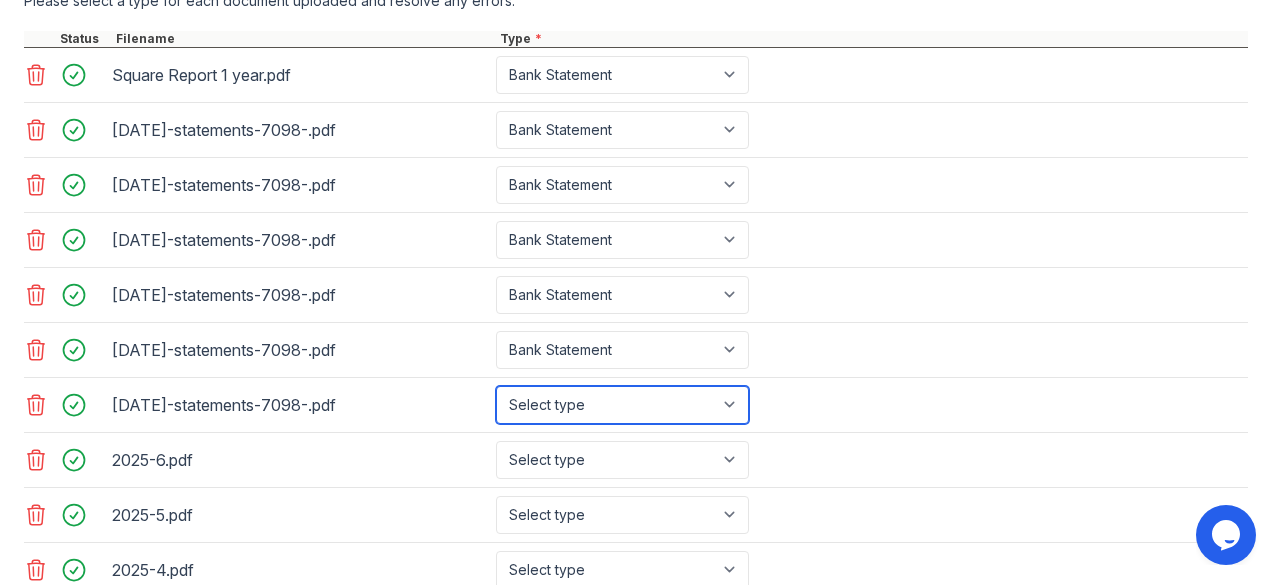 click on "Select type
Paystub
Bank Statement
Offer Letter
Tax Documents
Benefit Award Letter
Investment Account Statement
Other" at bounding box center (622, 405) 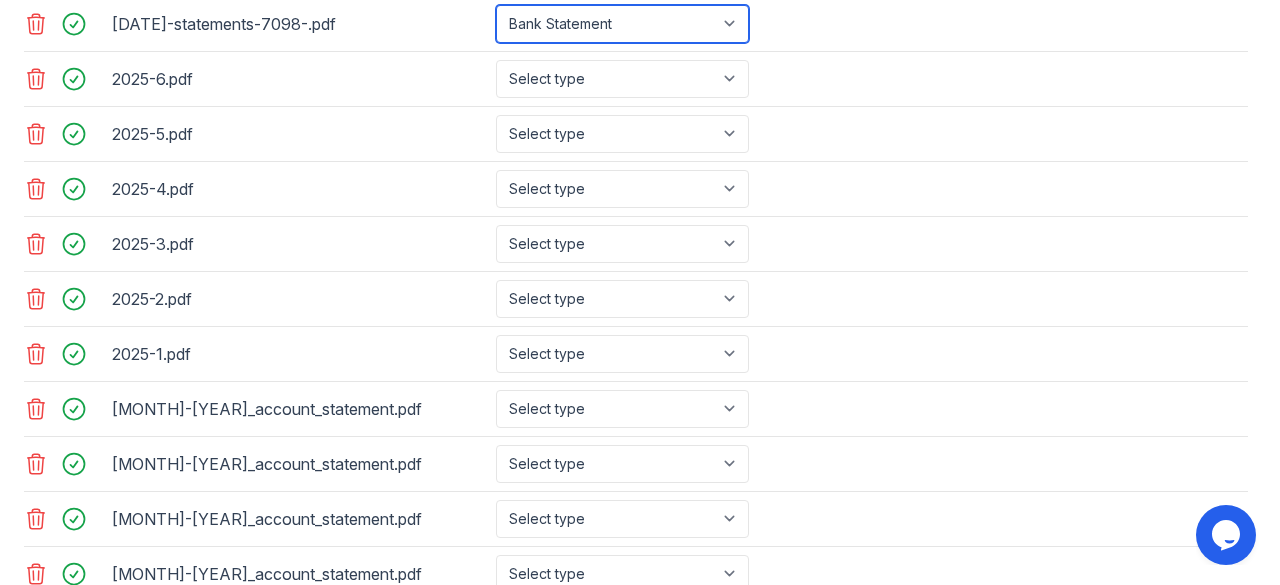 scroll, scrollTop: 1244, scrollLeft: 0, axis: vertical 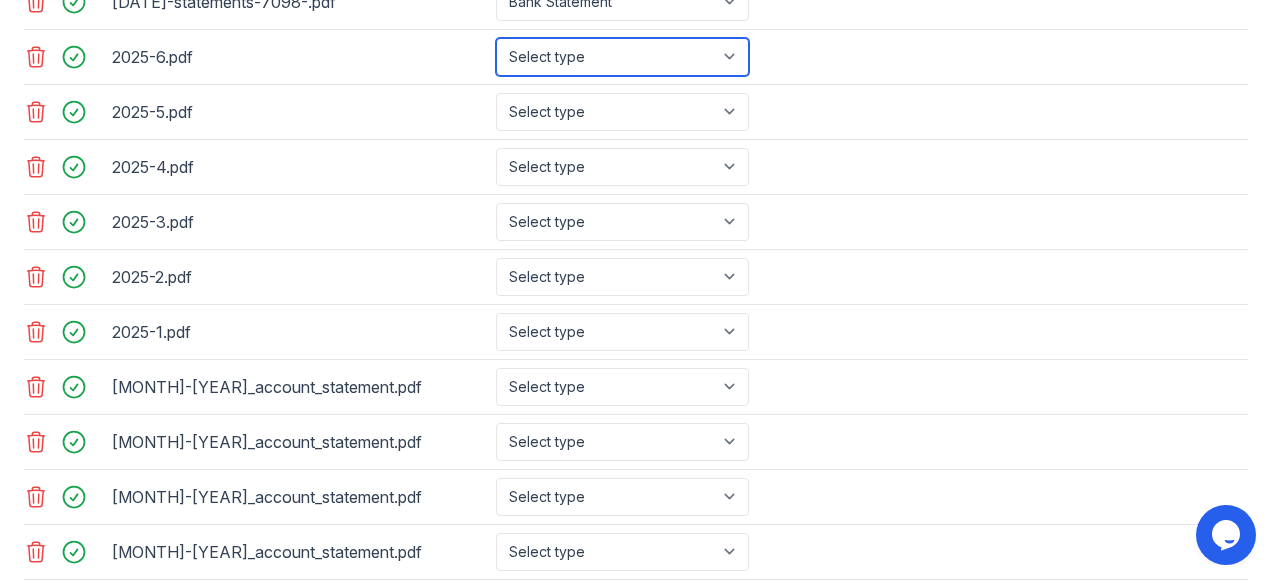 click on "Select type
Paystub
Bank Statement
Offer Letter
Tax Documents
Benefit Award Letter
Investment Account Statement
Other" at bounding box center [622, 57] 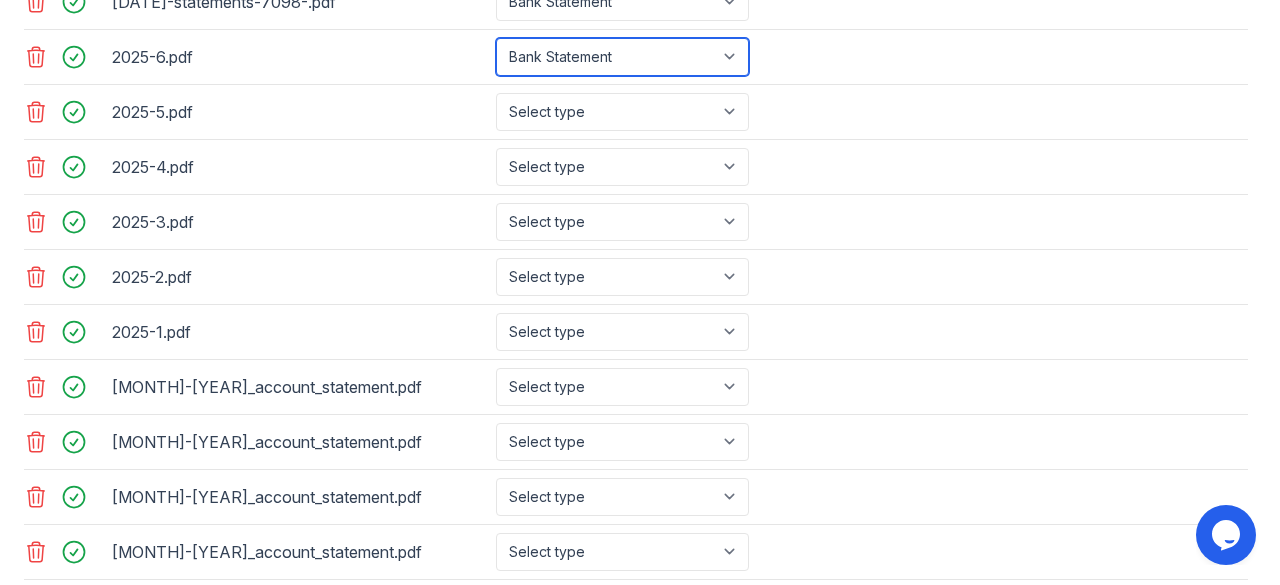 click on "Select type
Paystub
Bank Statement
Offer Letter
Tax Documents
Benefit Award Letter
Investment Account Statement
Other" at bounding box center (622, 57) 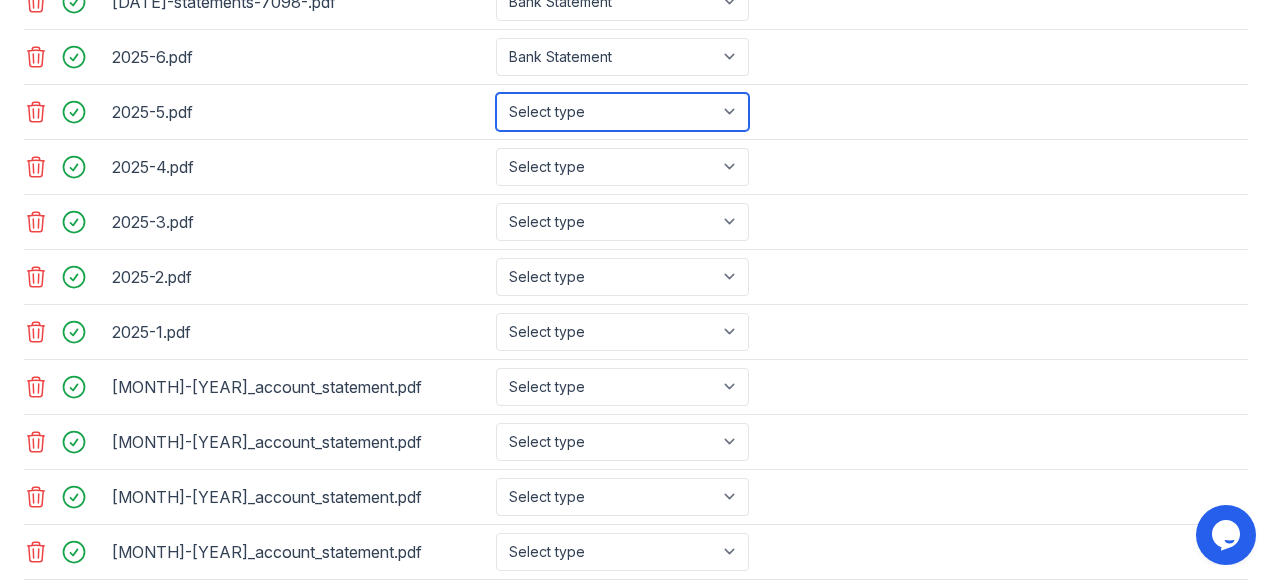 click on "Select type
Paystub
Bank Statement
Offer Letter
Tax Documents
Benefit Award Letter
Investment Account Statement
Other" at bounding box center [622, 112] 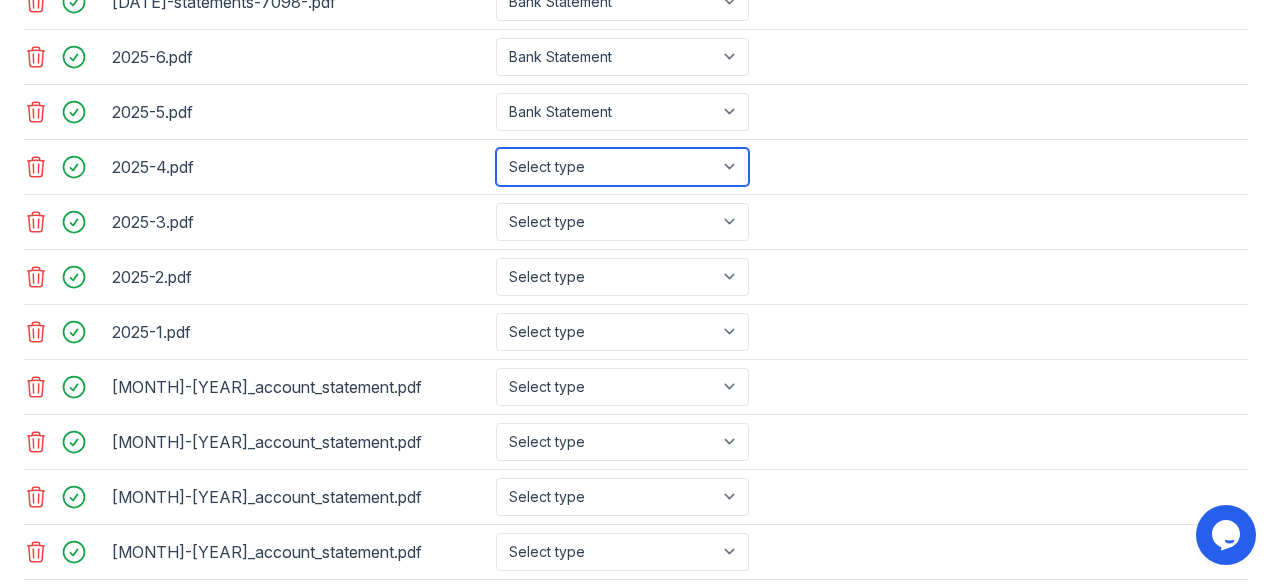 click on "Select type
Paystub
Bank Statement
Offer Letter
Tax Documents
Benefit Award Letter
Investment Account Statement
Other" at bounding box center (622, 167) 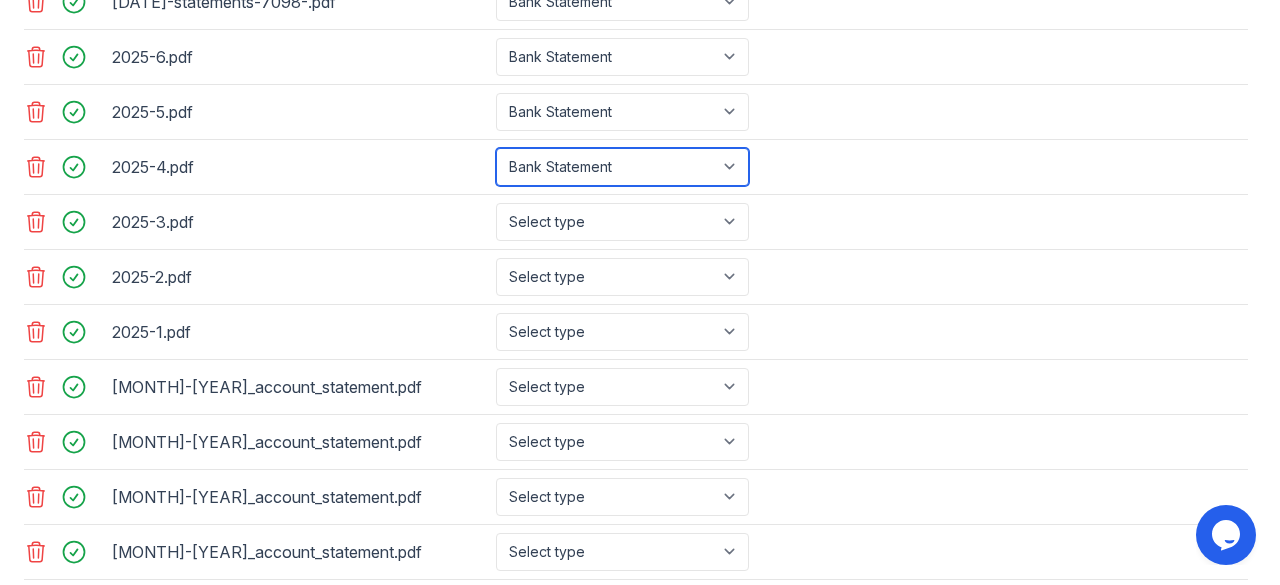 click on "Select type
Paystub
Bank Statement
Offer Letter
Tax Documents
Benefit Award Letter
Investment Account Statement
Other" at bounding box center [622, 167] 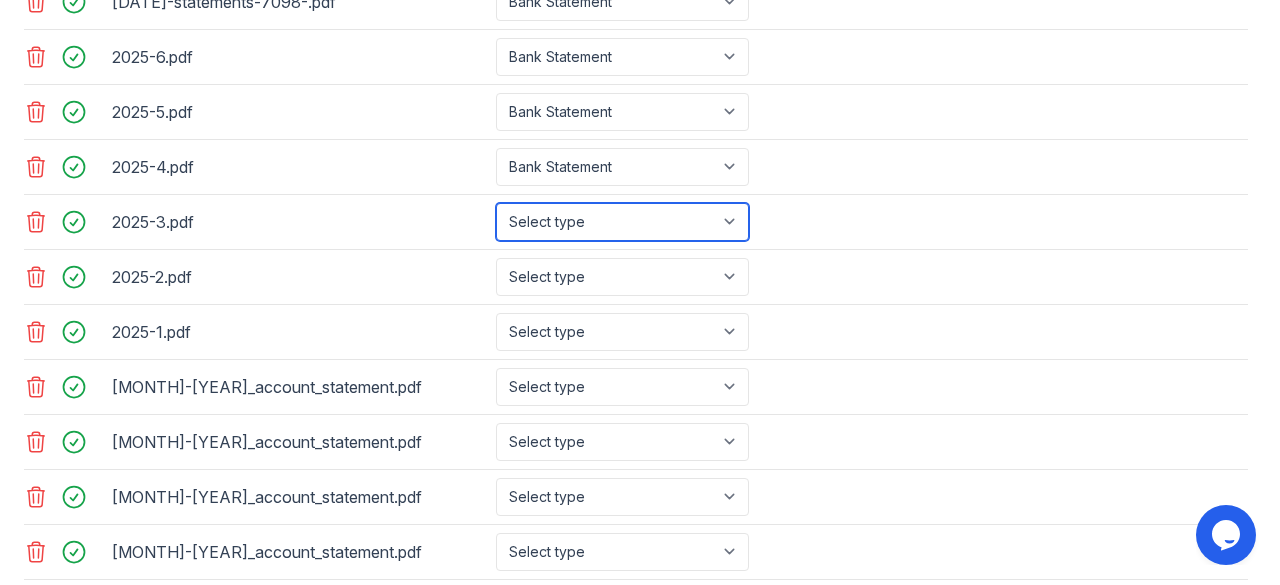 click on "Select type
Paystub
Bank Statement
Offer Letter
Tax Documents
Benefit Award Letter
Investment Account Statement
Other" at bounding box center (622, 222) 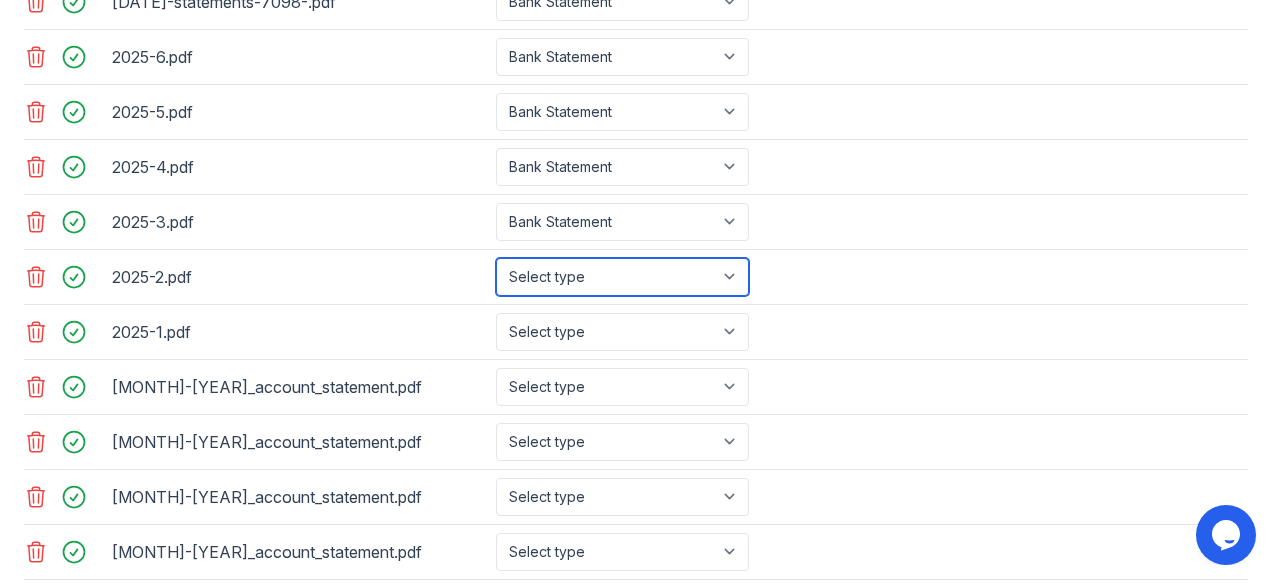 click on "Select type
Paystub
Bank Statement
Offer Letter
Tax Documents
Benefit Award Letter
Investment Account Statement
Other" at bounding box center [622, 277] 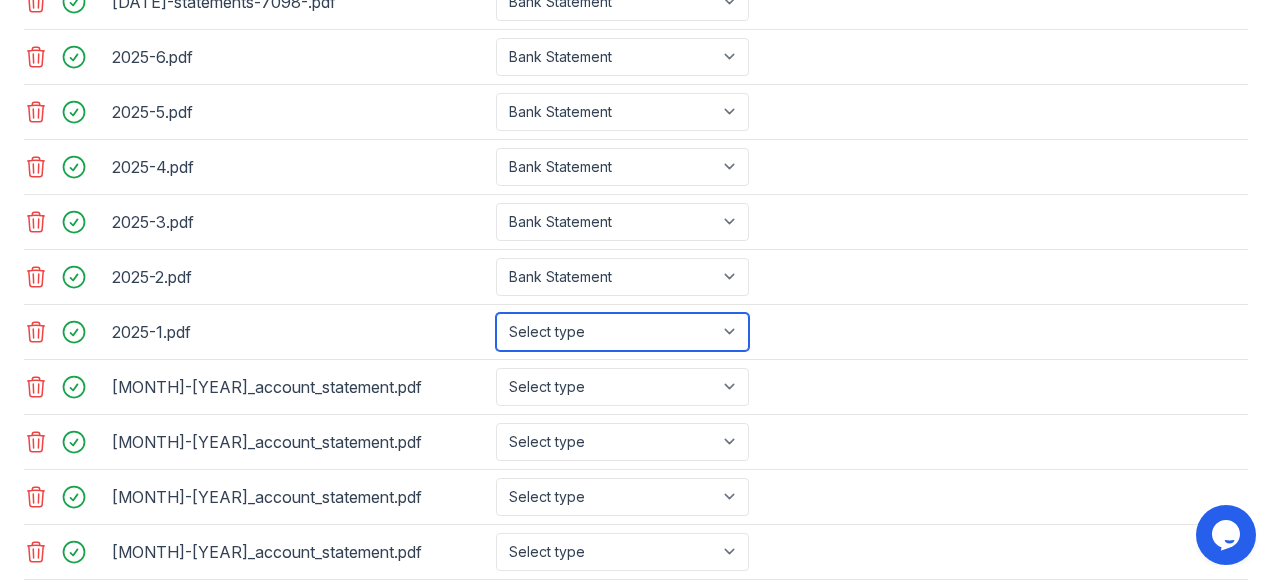 click on "Select type
Paystub
Bank Statement
Offer Letter
Tax Documents
Benefit Award Letter
Investment Account Statement
Other" at bounding box center (622, 332) 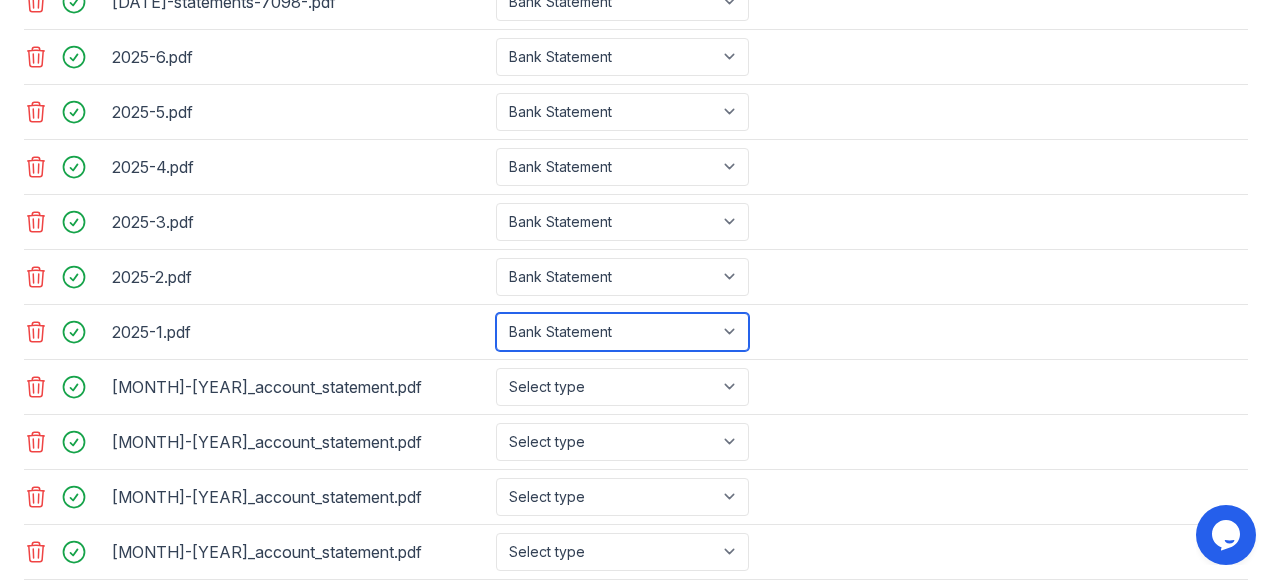 click on "Select type
Paystub
Bank Statement
Offer Letter
Tax Documents
Benefit Award Letter
Investment Account Statement
Other" at bounding box center (622, 332) 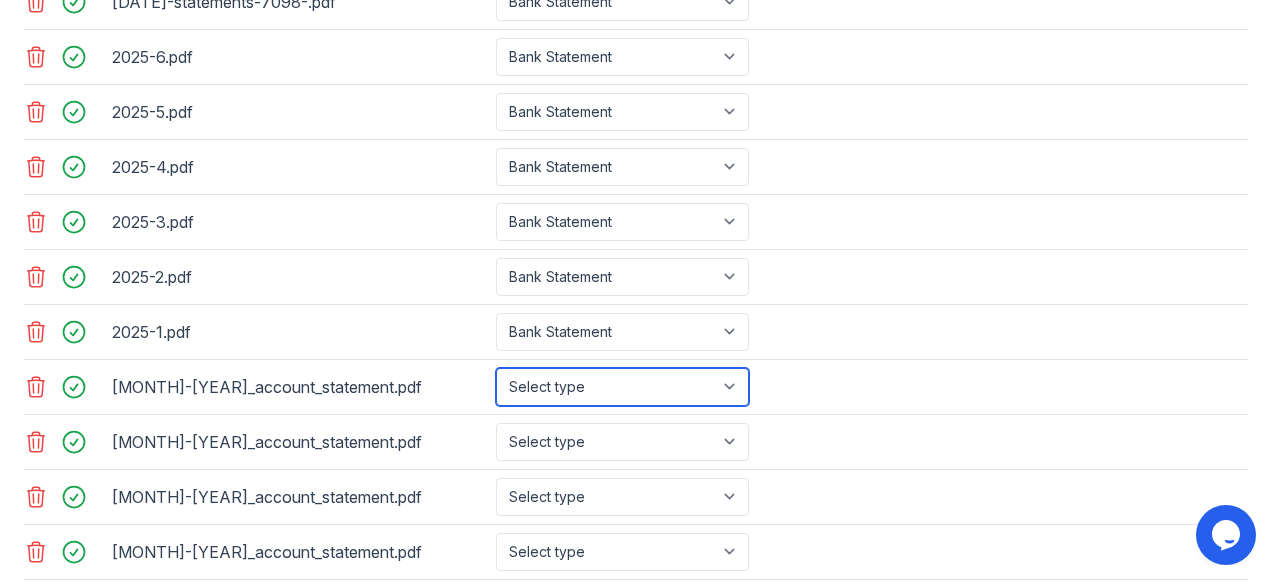 click on "Select type
Paystub
Bank Statement
Offer Letter
Tax Documents
Benefit Award Letter
Investment Account Statement
Other" at bounding box center (622, 387) 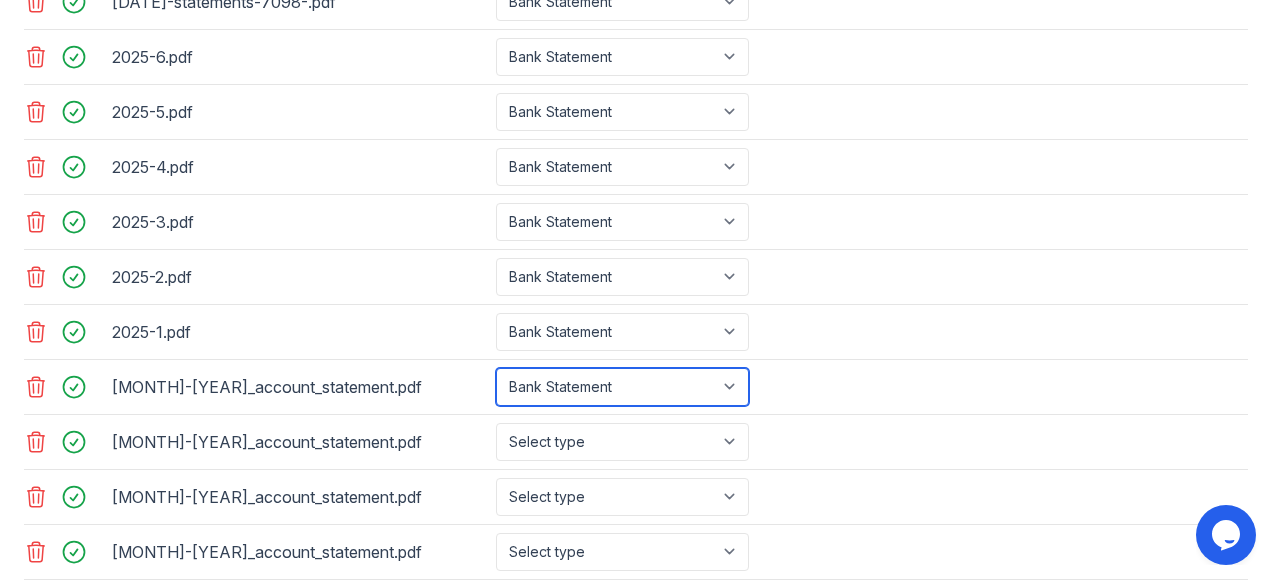 click on "Select type
Paystub
Bank Statement
Offer Letter
Tax Documents
Benefit Award Letter
Investment Account Statement
Other" at bounding box center [622, 387] 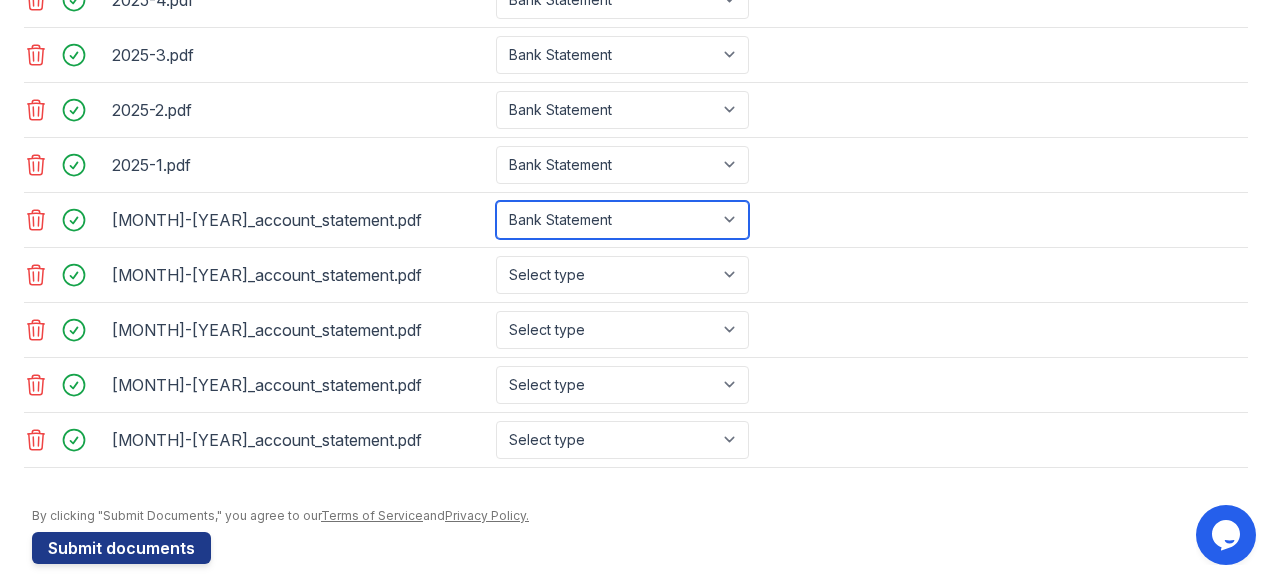 scroll, scrollTop: 1423, scrollLeft: 0, axis: vertical 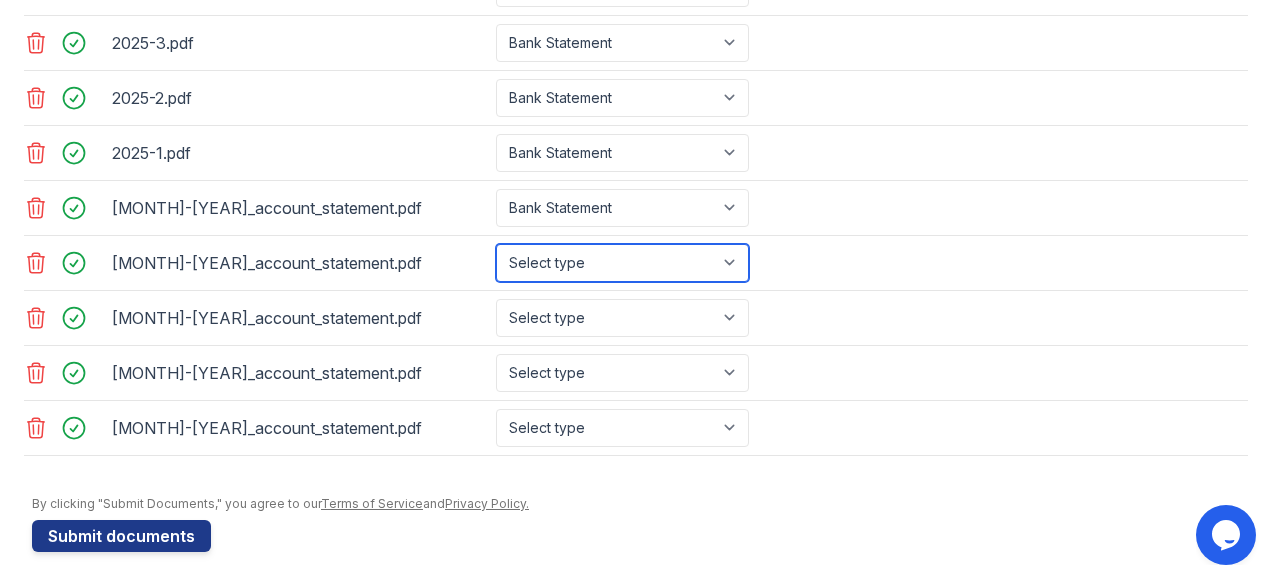 click on "Select type
Paystub
Bank Statement
Offer Letter
Tax Documents
Benefit Award Letter
Investment Account Statement
Other" at bounding box center (622, 263) 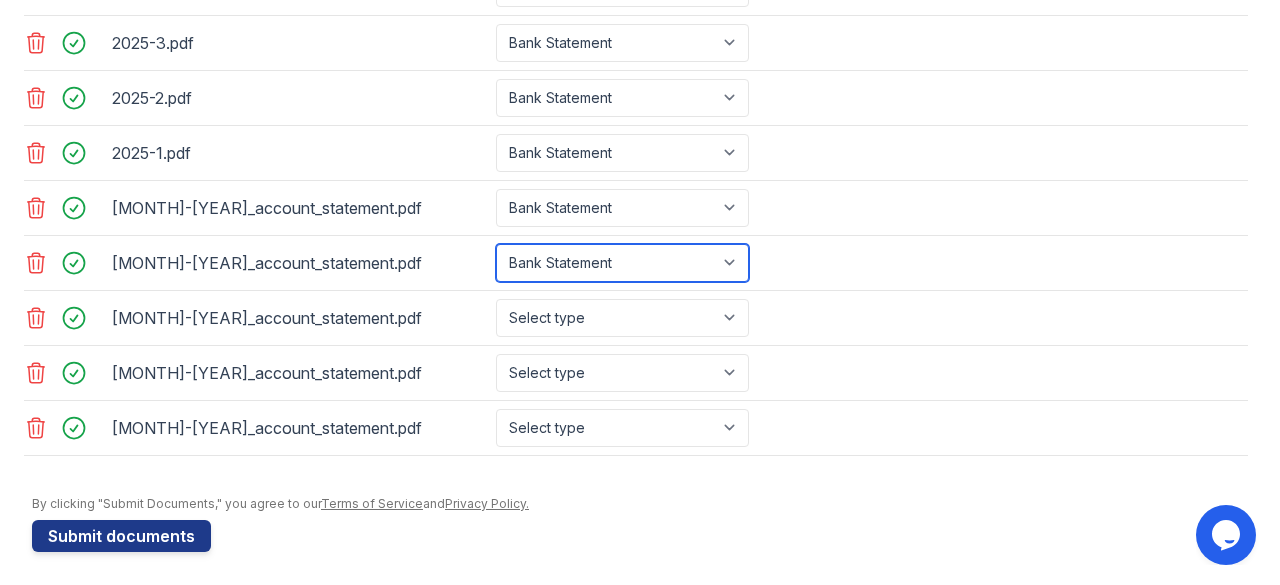click on "Select type
Paystub
Bank Statement
Offer Letter
Tax Documents
Benefit Award Letter
Investment Account Statement
Other" at bounding box center [622, 263] 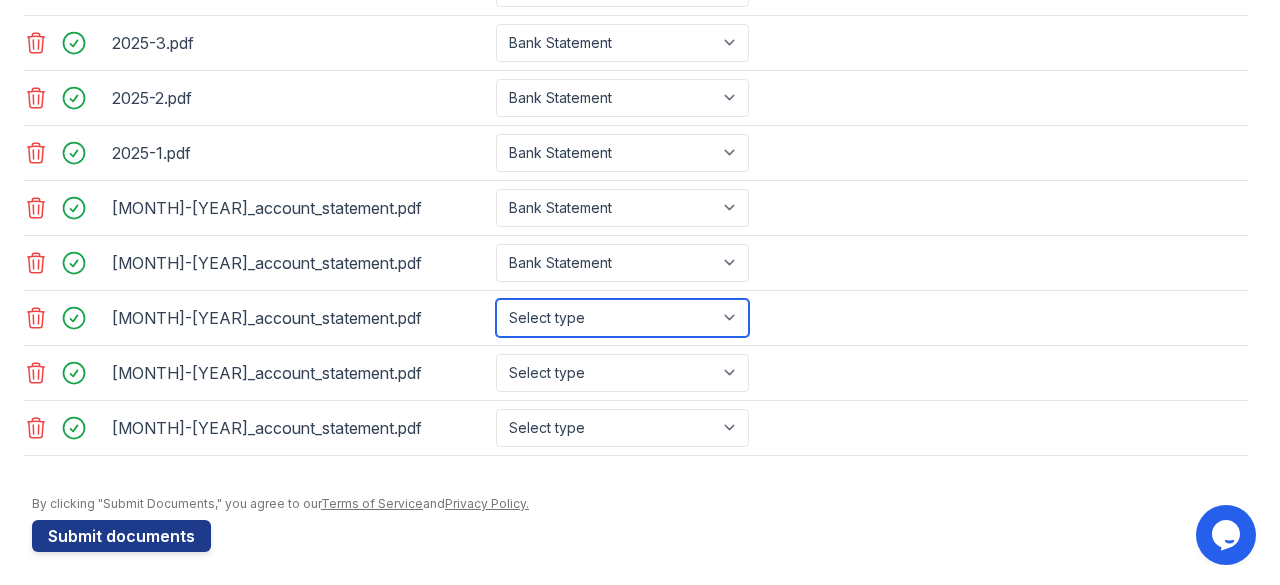 click on "Select type
Paystub
Bank Statement
Offer Letter
Tax Documents
Benefit Award Letter
Investment Account Statement
Other" at bounding box center (622, 318) 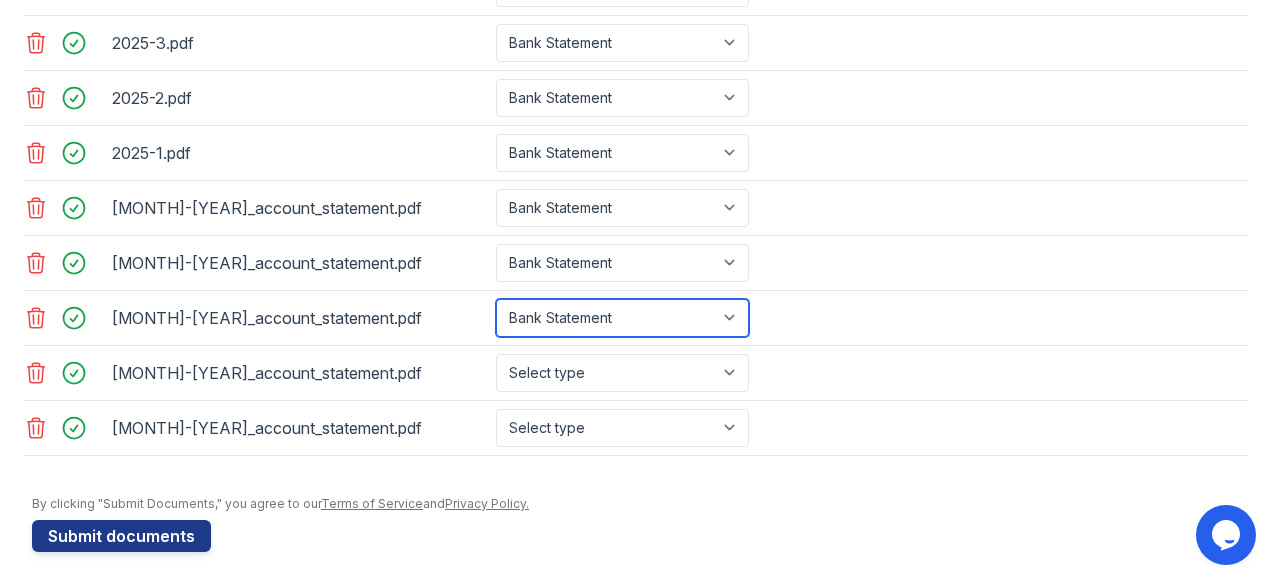 click on "Select type
Paystub
Bank Statement
Offer Letter
Tax Documents
Benefit Award Letter
Investment Account Statement
Other" at bounding box center [622, 318] 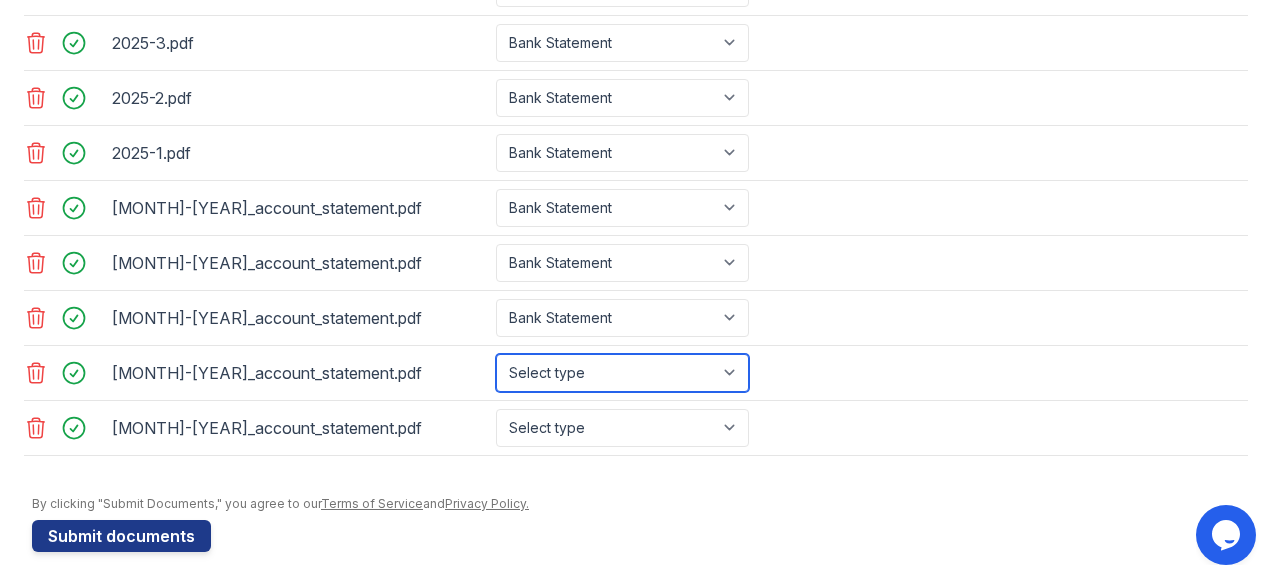 click on "Select type
Paystub
Bank Statement
Offer Letter
Tax Documents
Benefit Award Letter
Investment Account Statement
Other" at bounding box center [622, 373] 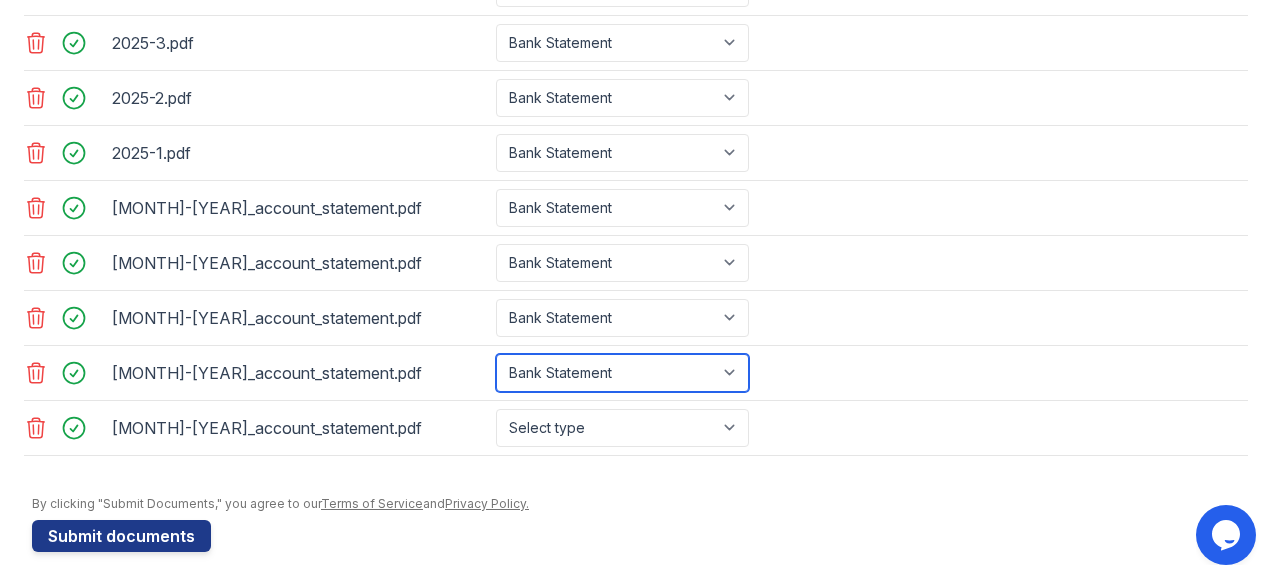 click on "Select type
Paystub
Bank Statement
Offer Letter
Tax Documents
Benefit Award Letter
Investment Account Statement
Other" at bounding box center [622, 373] 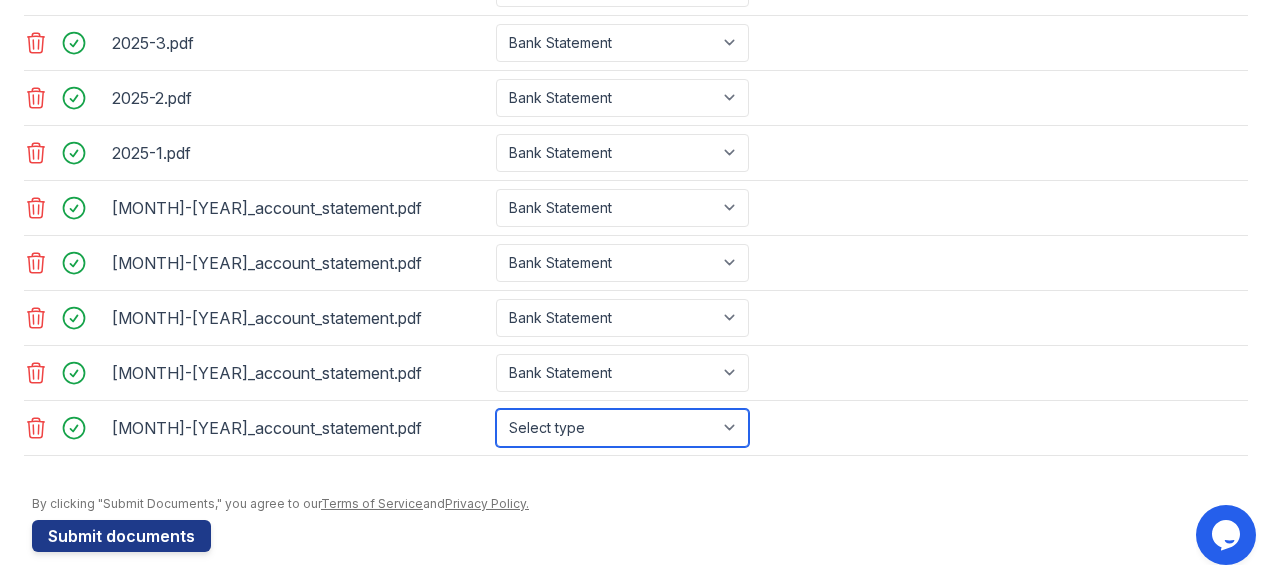 click on "Select type
Paystub
Bank Statement
Offer Letter
Tax Documents
Benefit Award Letter
Investment Account Statement
Other" at bounding box center (622, 428) 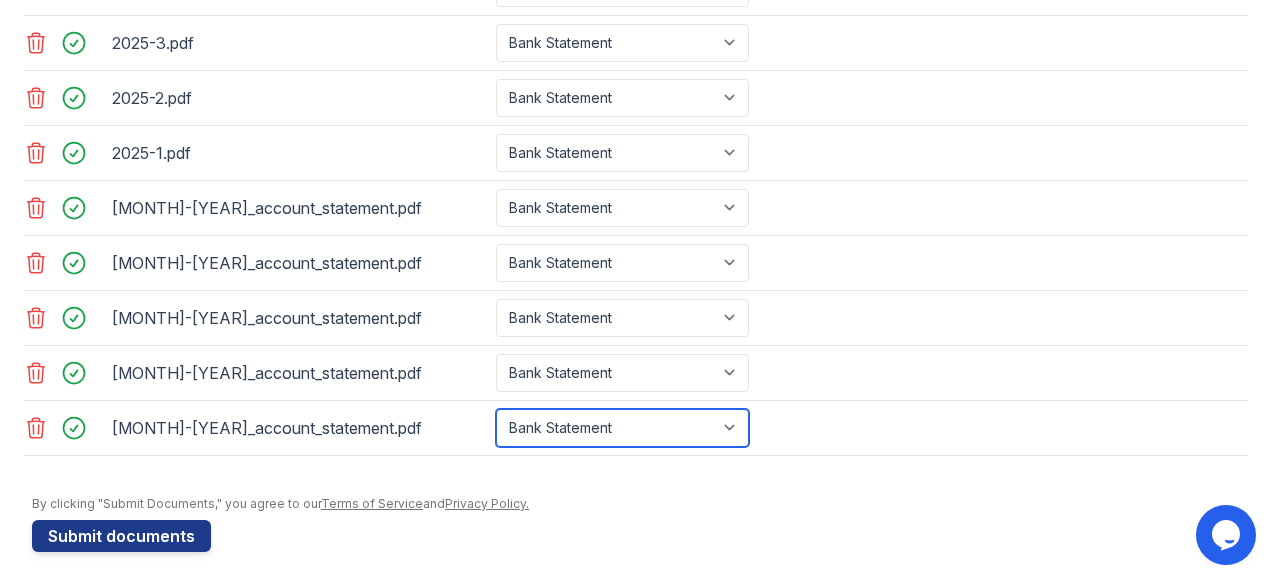 scroll, scrollTop: 1430, scrollLeft: 0, axis: vertical 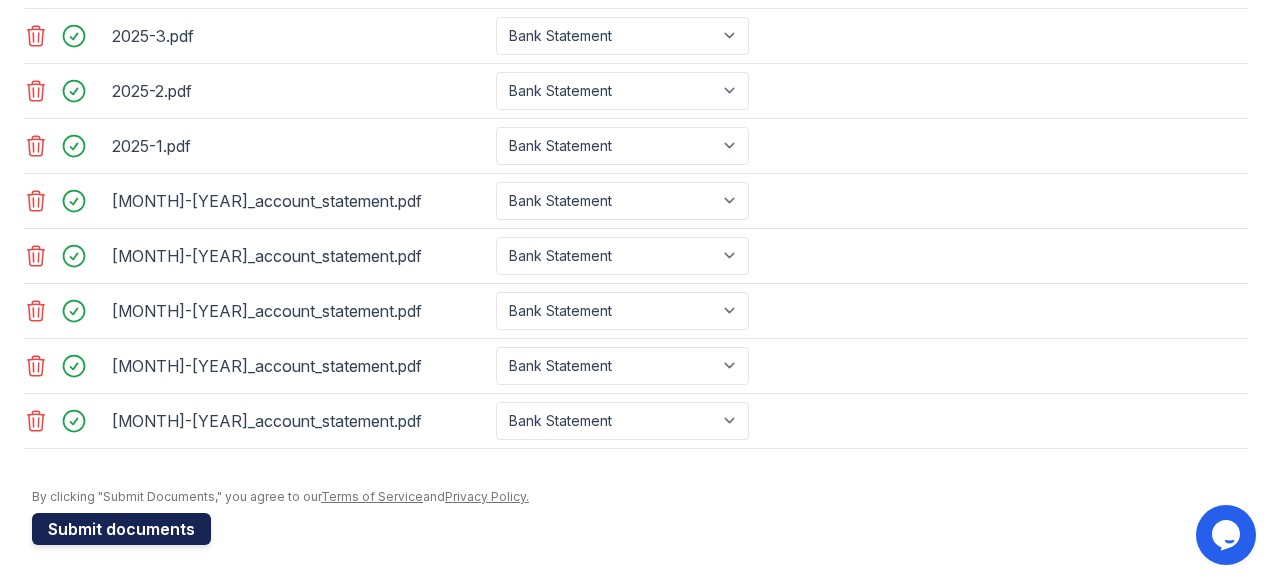 click on "Submit documents" at bounding box center [121, 529] 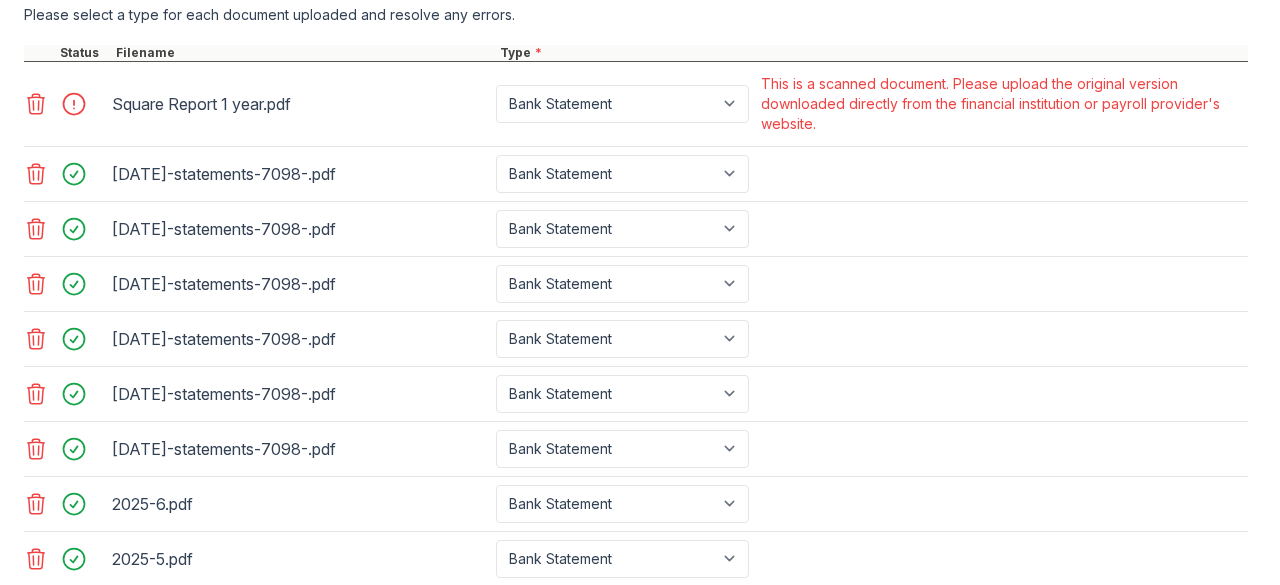 scroll, scrollTop: 758, scrollLeft: 0, axis: vertical 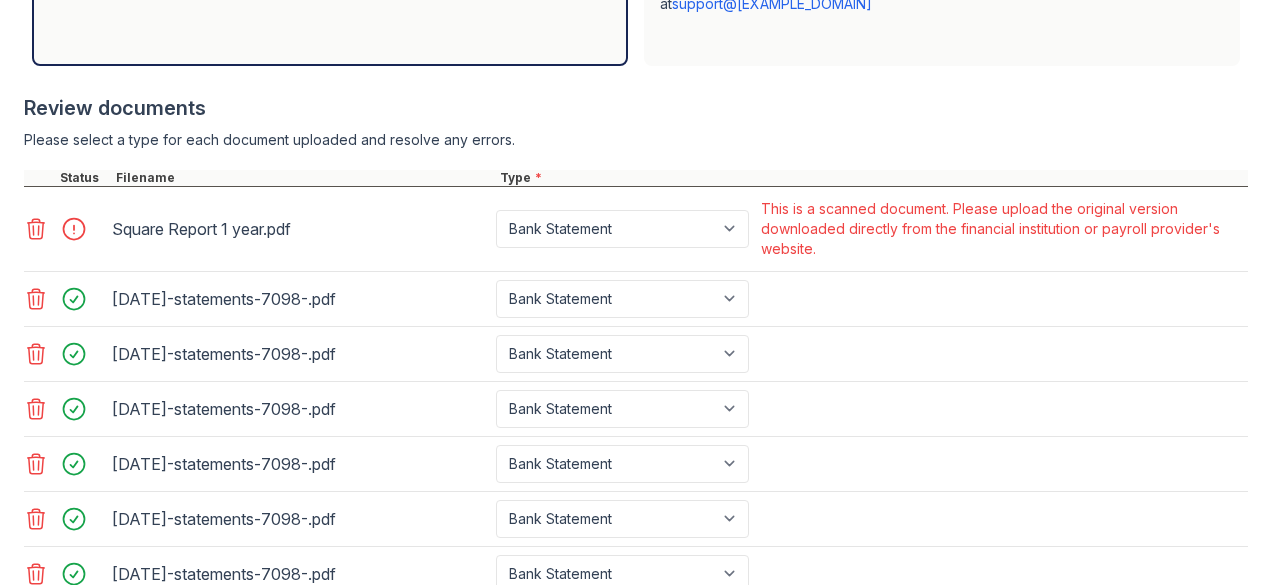click 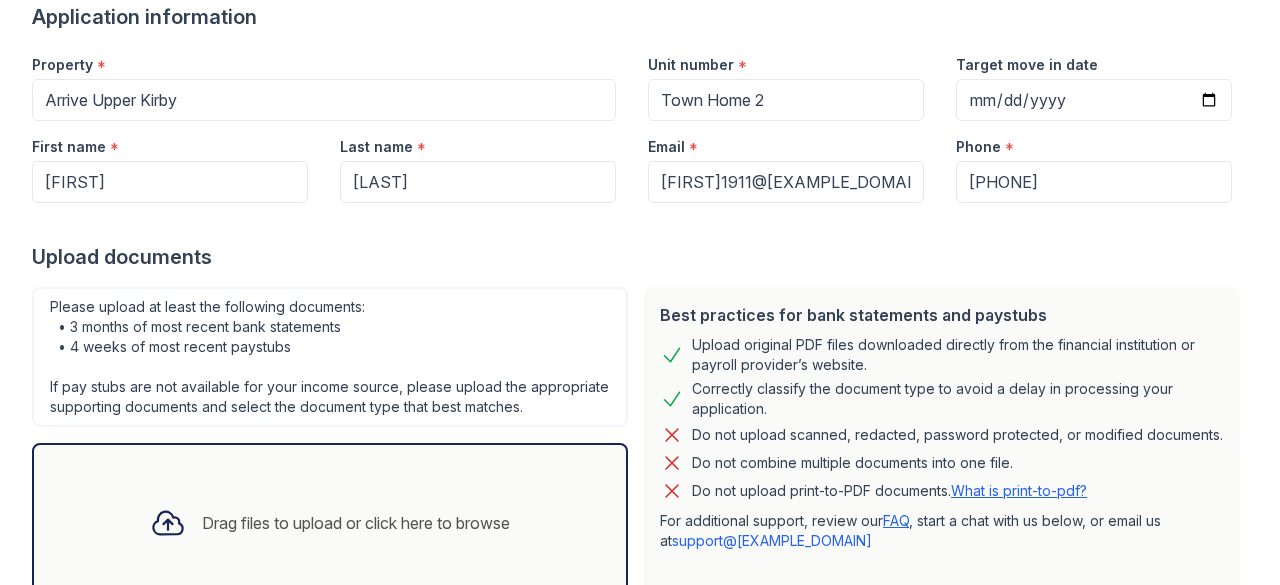 scroll, scrollTop: 196, scrollLeft: 0, axis: vertical 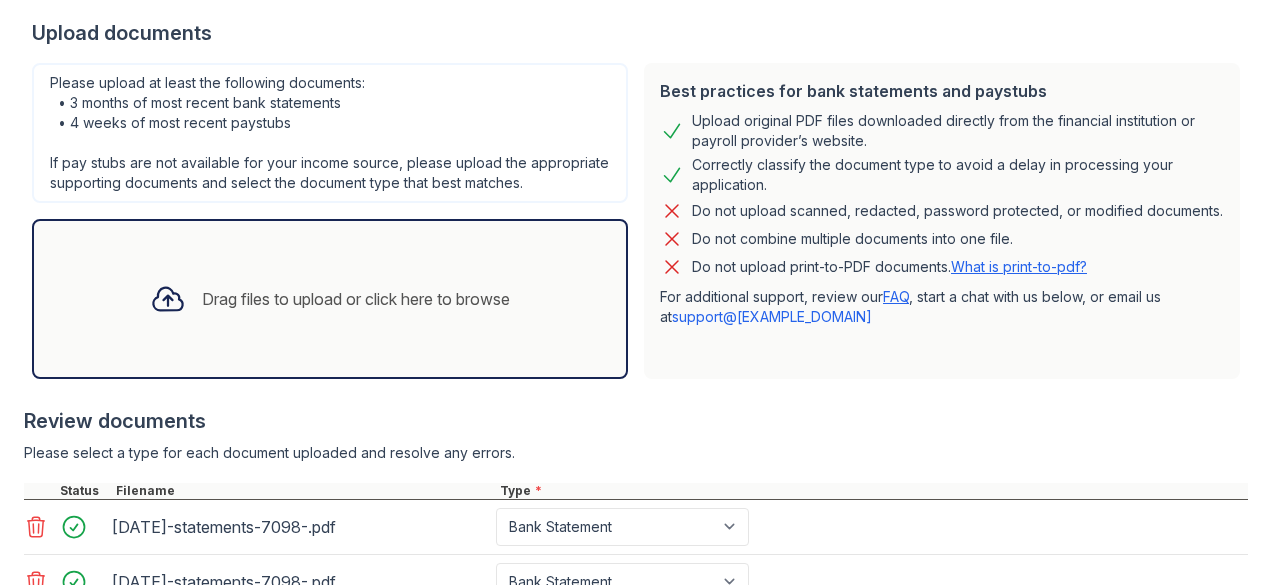 click on "Drag files to upload or click here to browse" at bounding box center [356, 299] 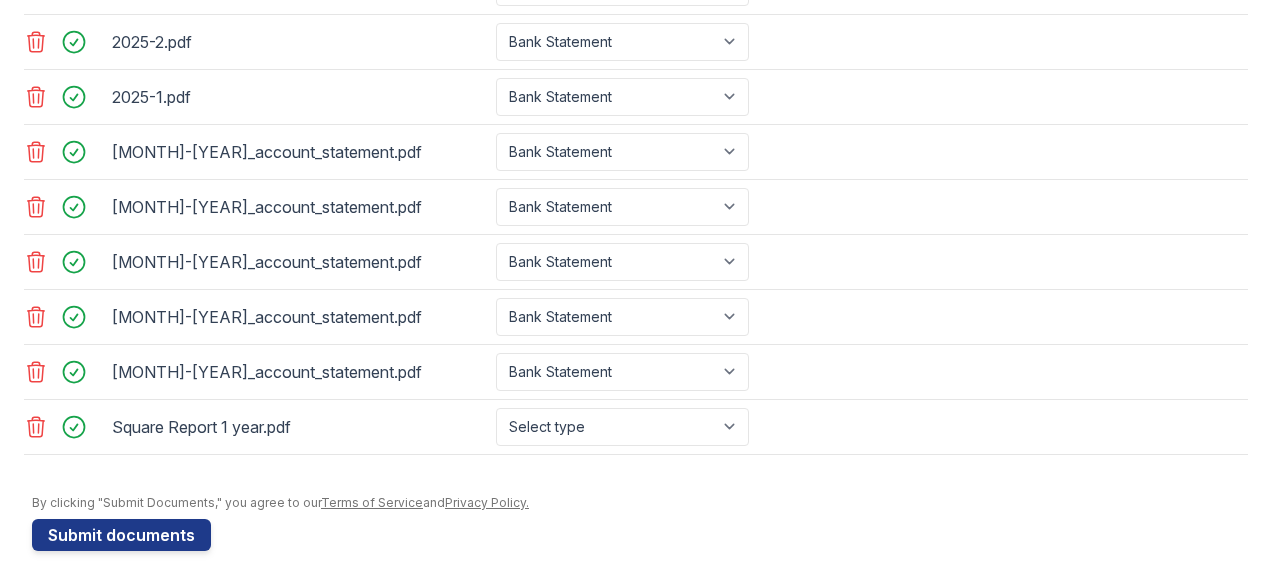 scroll, scrollTop: 1486, scrollLeft: 0, axis: vertical 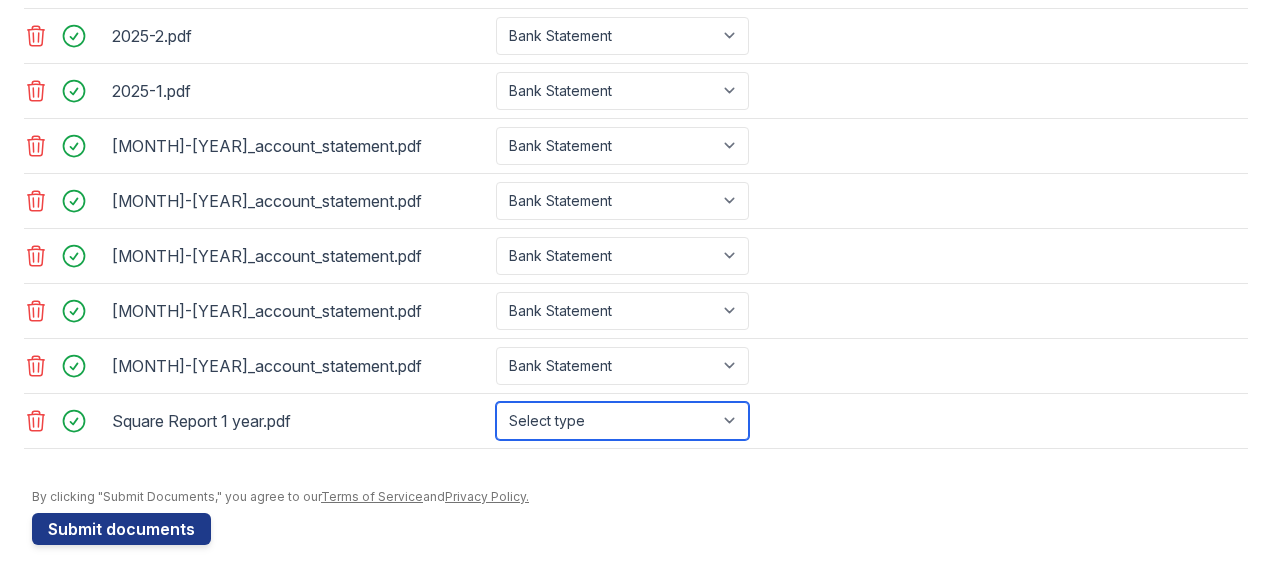 click on "Select type
Paystub
Bank Statement
Offer Letter
Tax Documents
Benefit Award Letter
Investment Account Statement
Other" at bounding box center (622, 421) 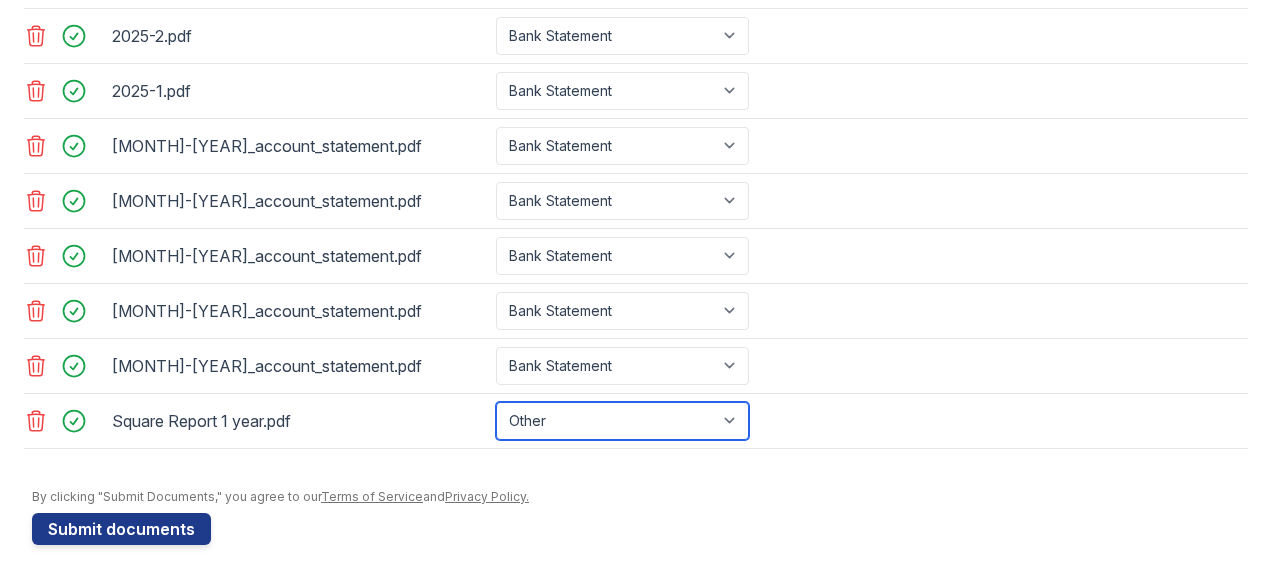 click on "Select type
Paystub
Bank Statement
Offer Letter
Tax Documents
Benefit Award Letter
Investment Account Statement
Other" at bounding box center [622, 421] 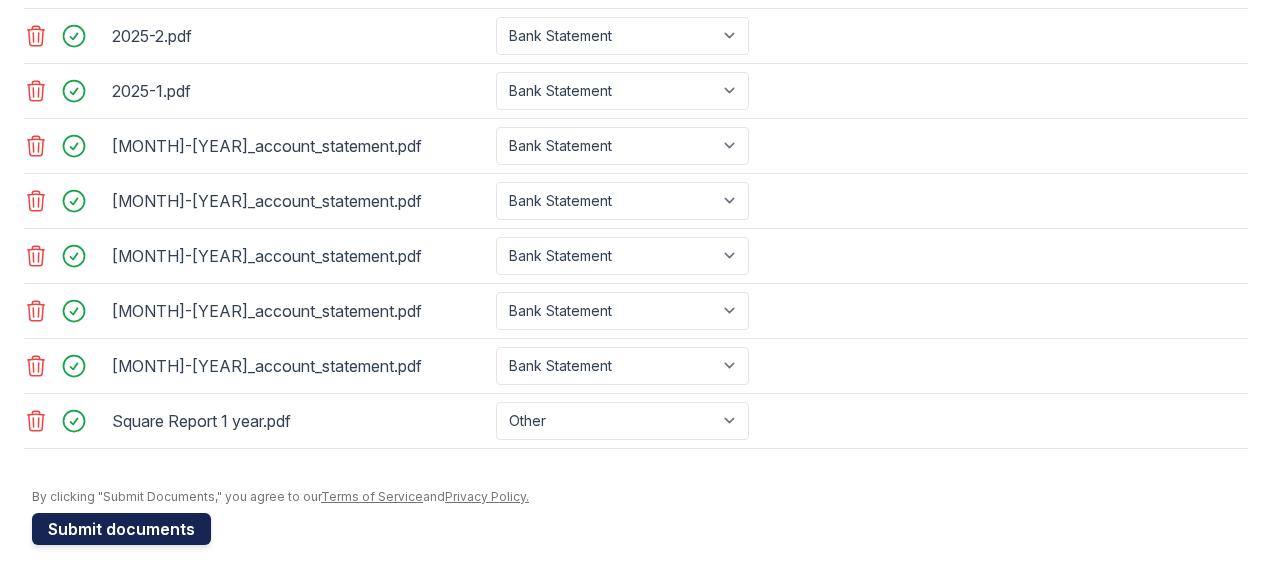 click on "Submit documents" at bounding box center (121, 529) 